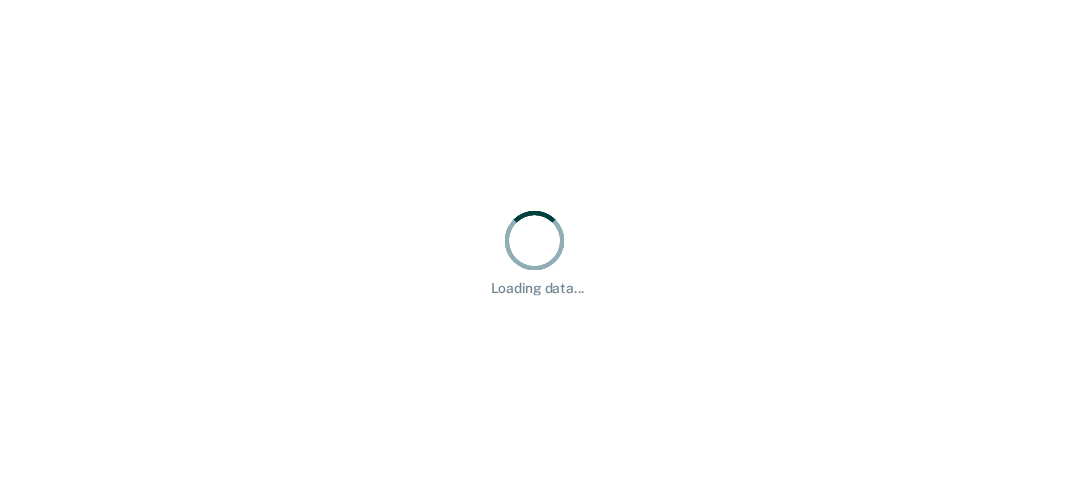 scroll, scrollTop: 0, scrollLeft: 0, axis: both 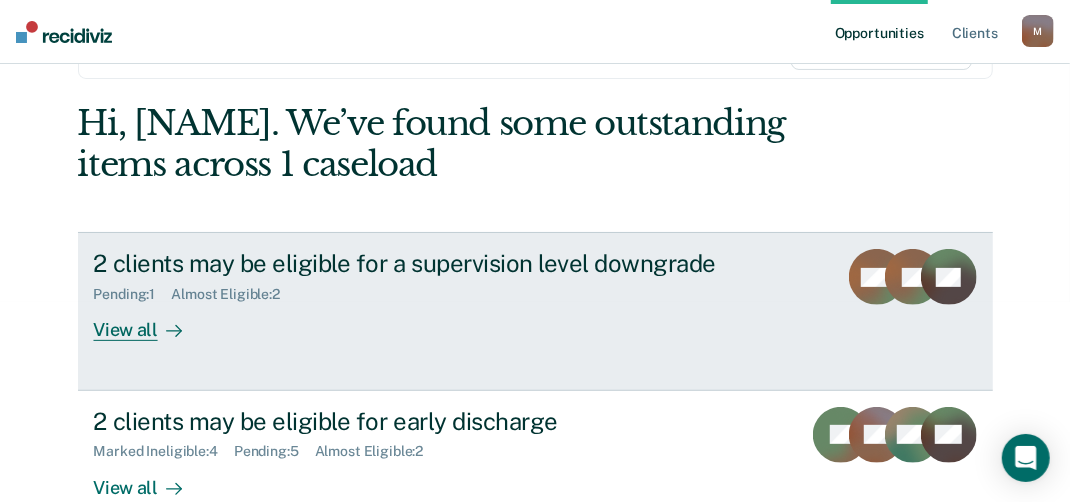 click on "View all" at bounding box center (150, 322) 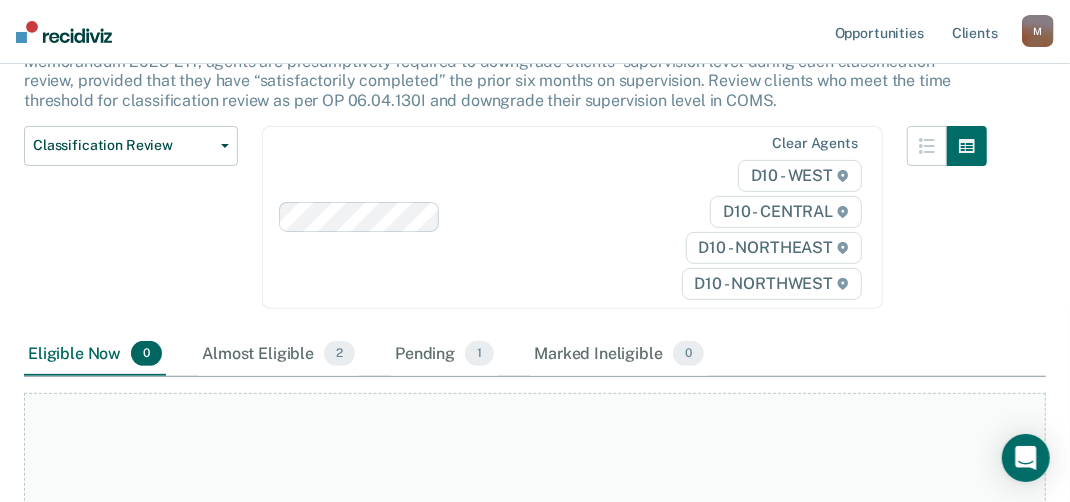 scroll, scrollTop: 300, scrollLeft: 0, axis: vertical 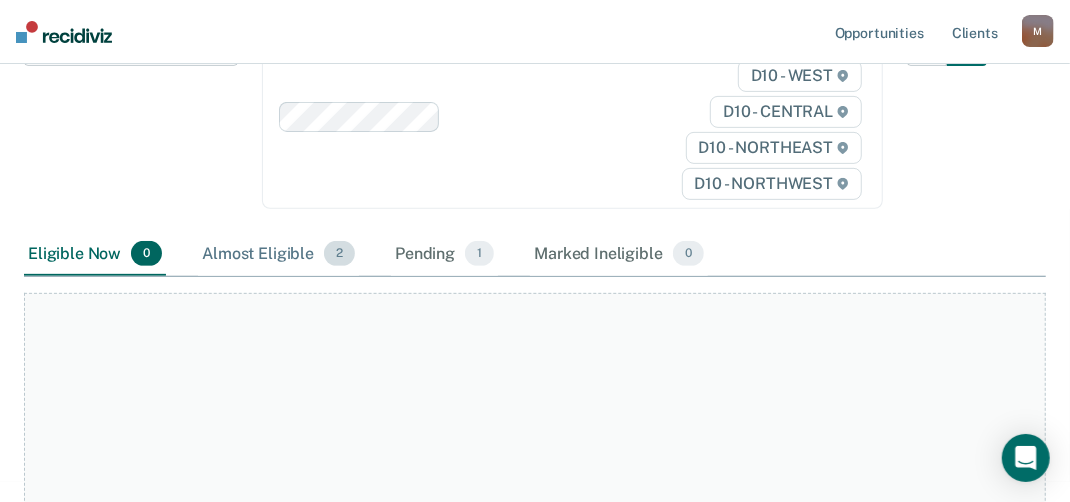 click on "Almost Eligible 2" at bounding box center (278, 255) 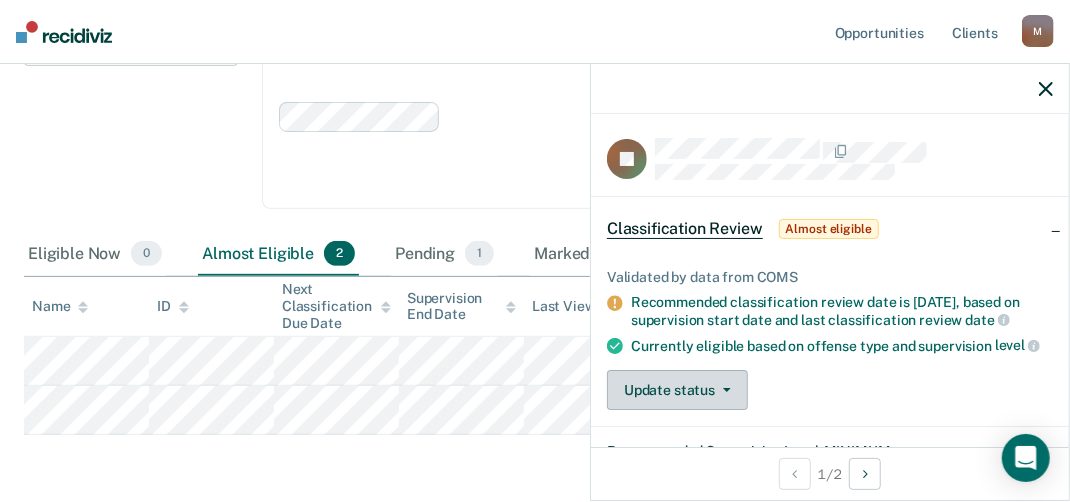 click on "Update status" at bounding box center [677, 390] 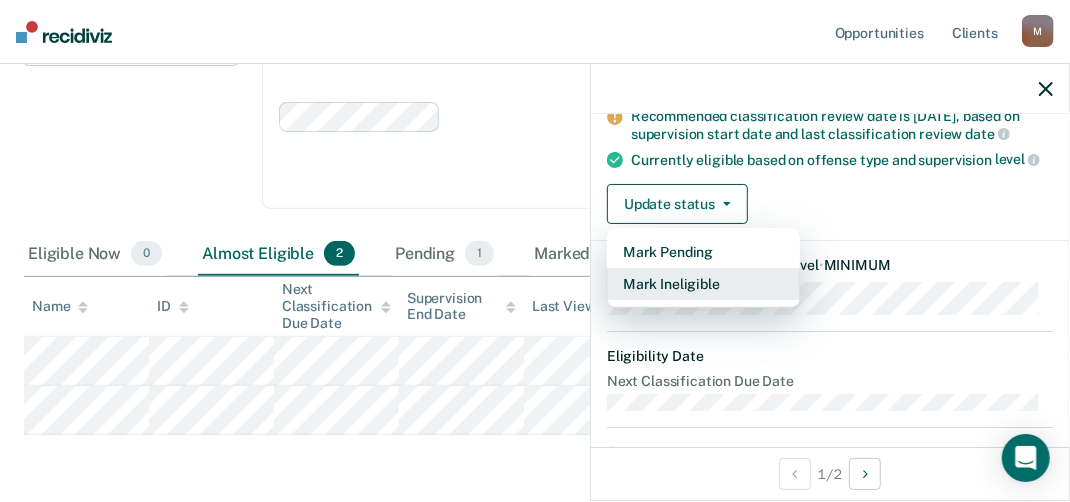 click on "Mark Ineligible" at bounding box center [703, 284] 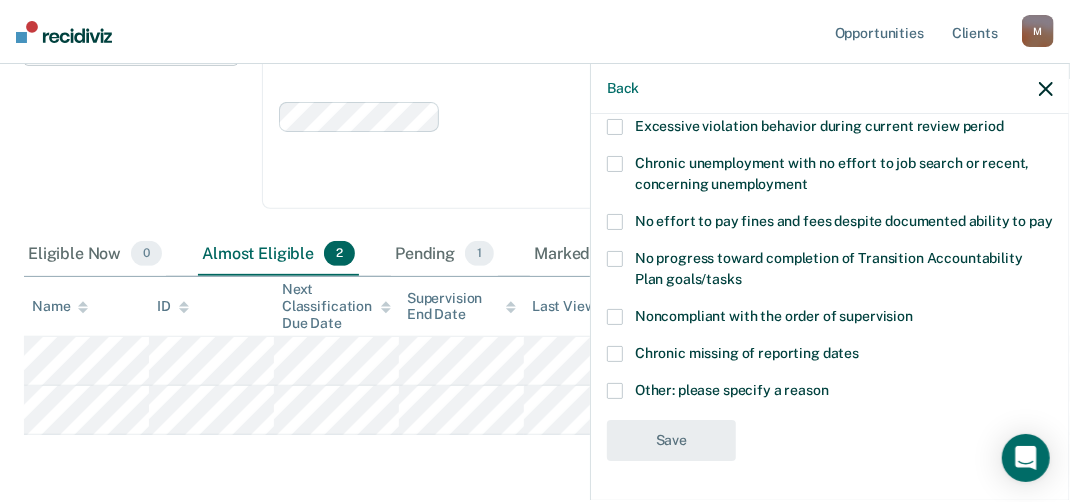 scroll, scrollTop: 165, scrollLeft: 0, axis: vertical 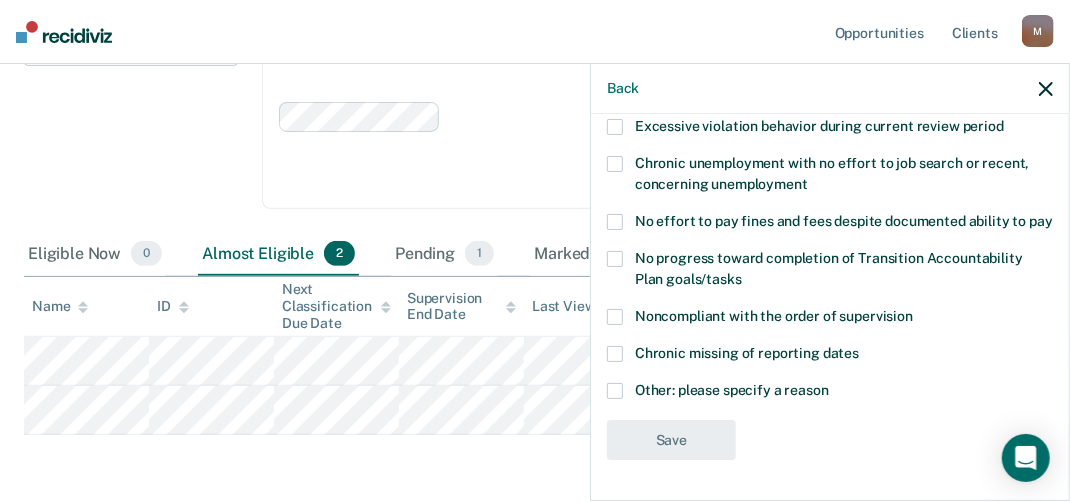 click on "Noncompliant with the order of supervision" at bounding box center (830, 319) 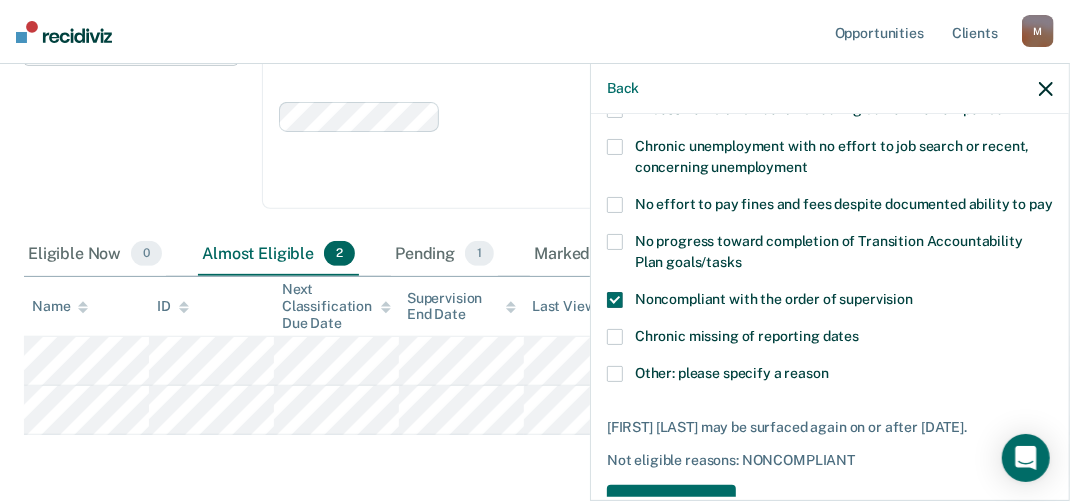 click at bounding box center (615, 374) 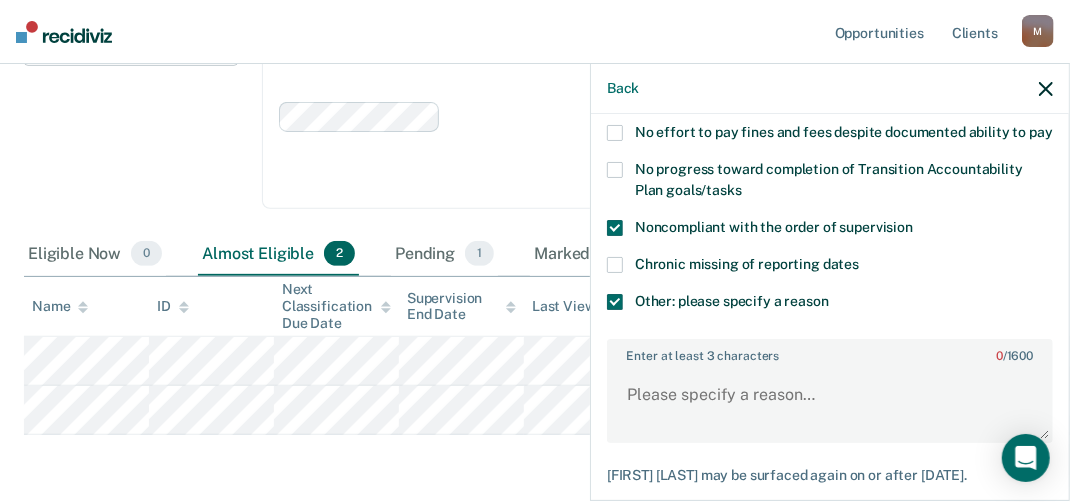 scroll, scrollTop: 265, scrollLeft: 0, axis: vertical 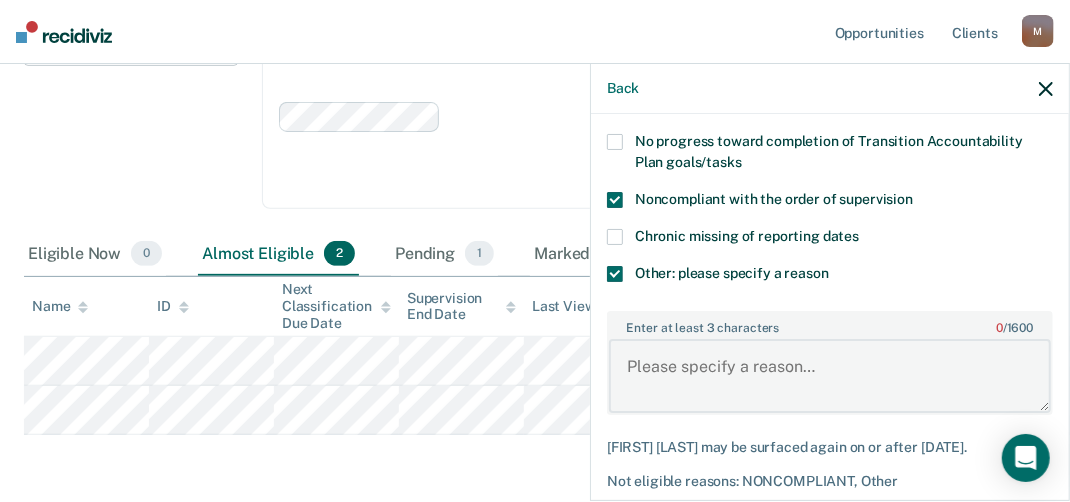 click on "Enter at least 3 characters 0  /  1600" at bounding box center [830, 376] 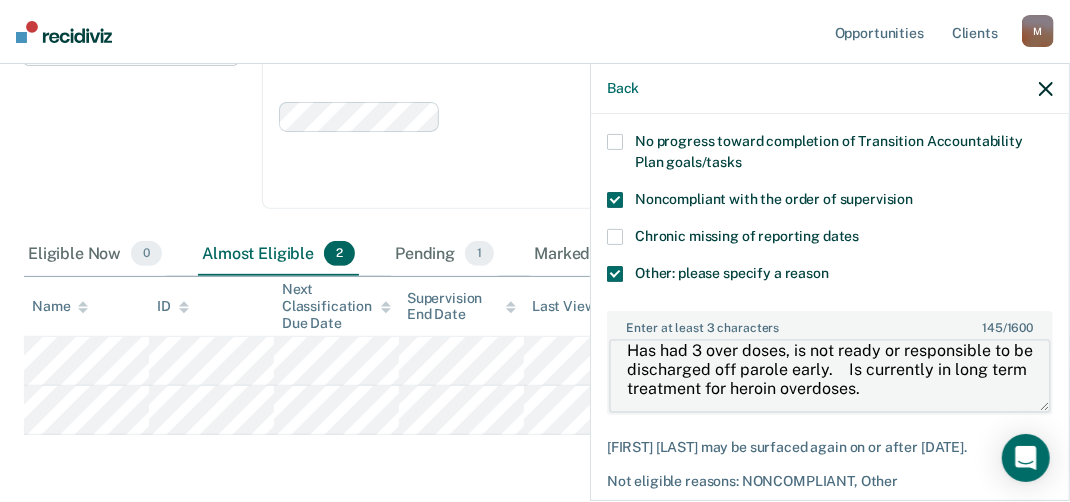 scroll, scrollTop: 19, scrollLeft: 0, axis: vertical 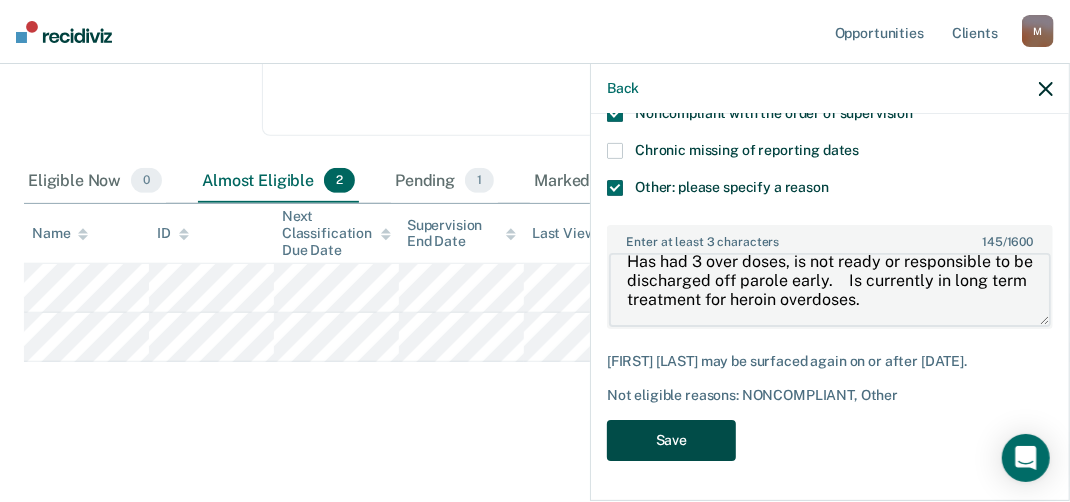 type on "Has had 3 over doses, is not ready or responsible to be discharged off parole early.    Is currently in long term treatment for heroin overdoses." 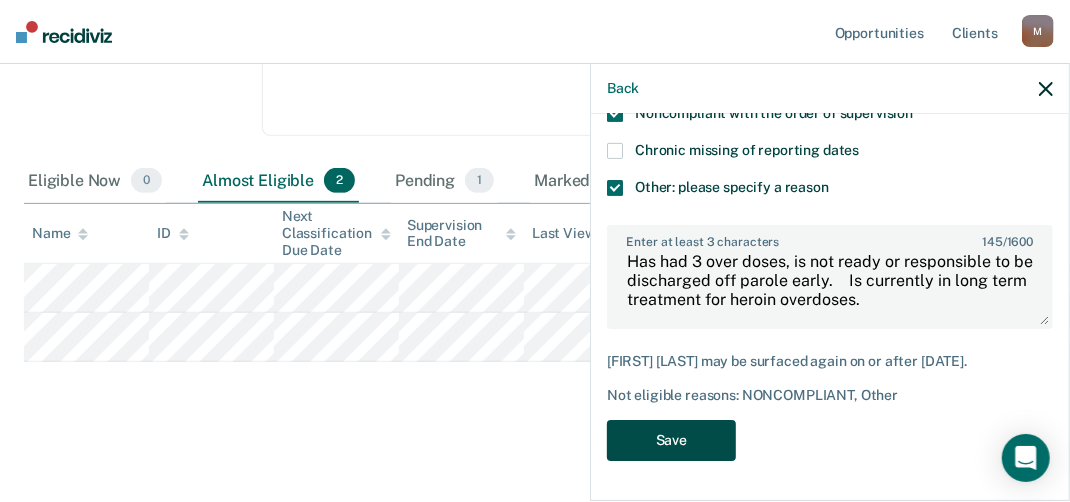 click on "Save" at bounding box center [671, 440] 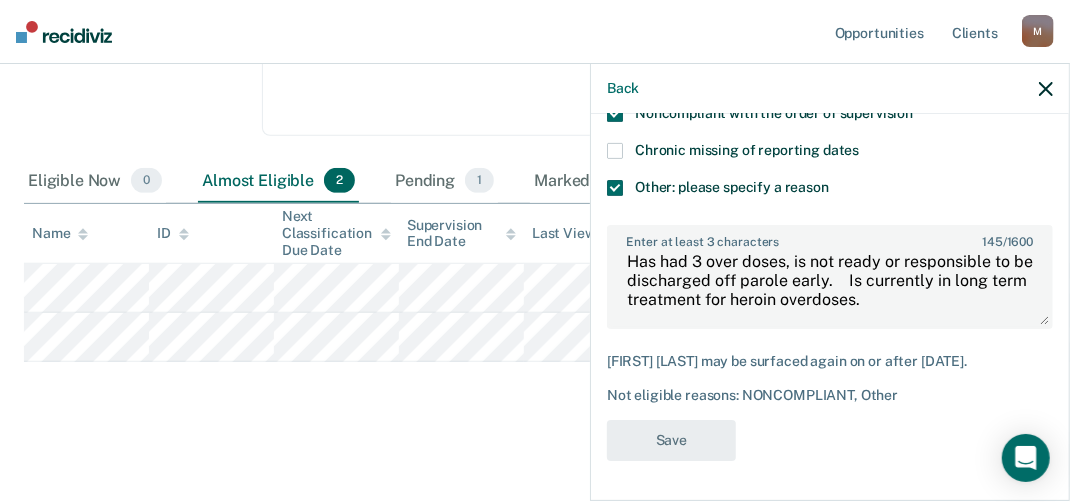 scroll, scrollTop: 324, scrollLeft: 0, axis: vertical 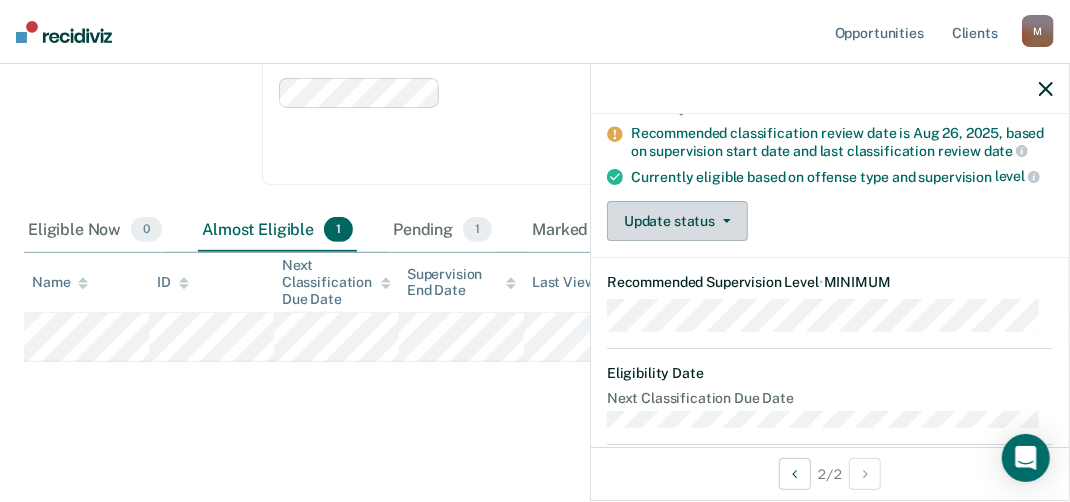 click on "Update status" at bounding box center (677, 221) 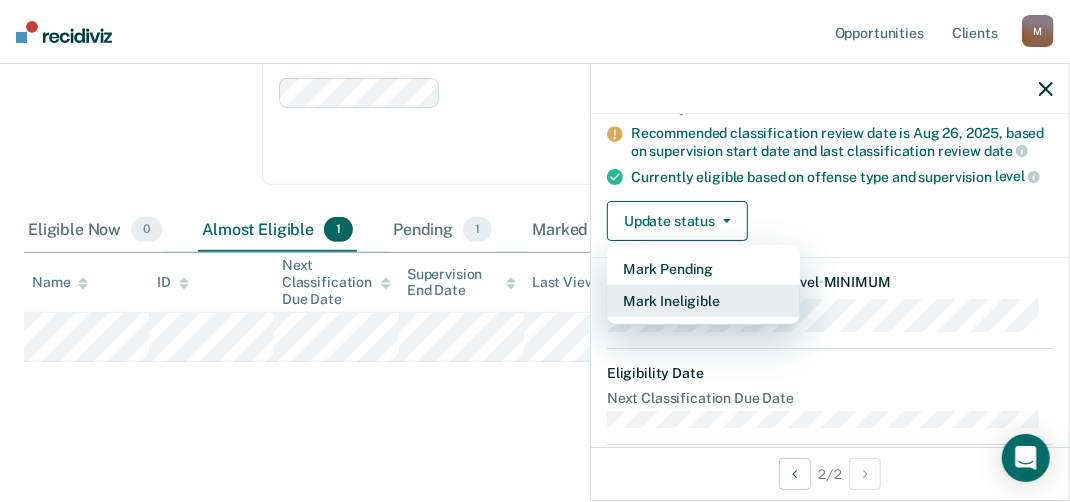 click on "Mark Ineligible" at bounding box center (703, 301) 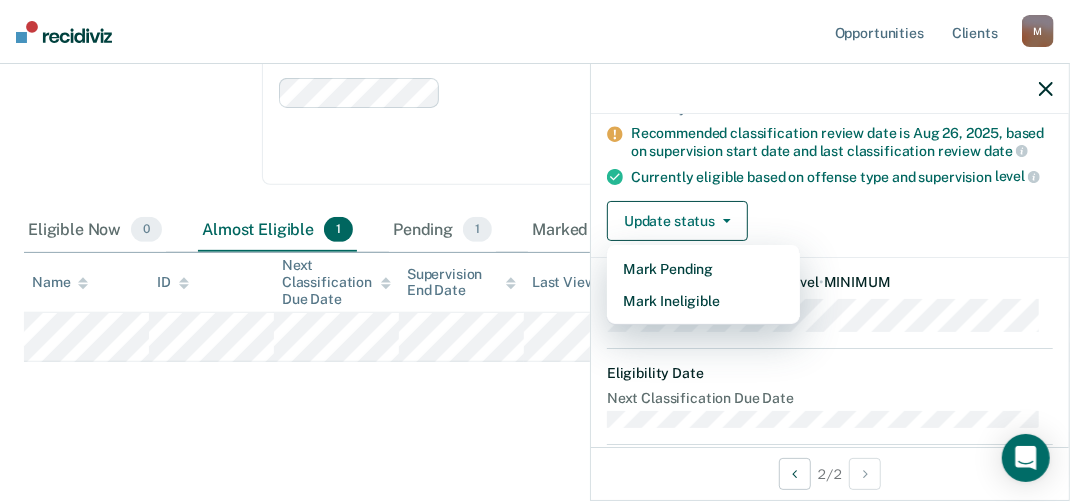 scroll, scrollTop: 165, scrollLeft: 0, axis: vertical 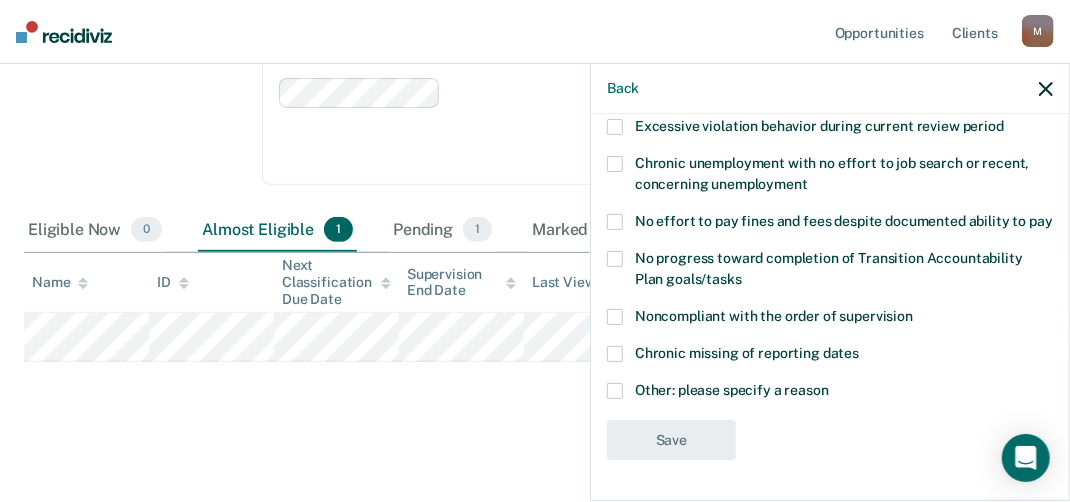 click on "Other: please specify a reason" at bounding box center (830, 393) 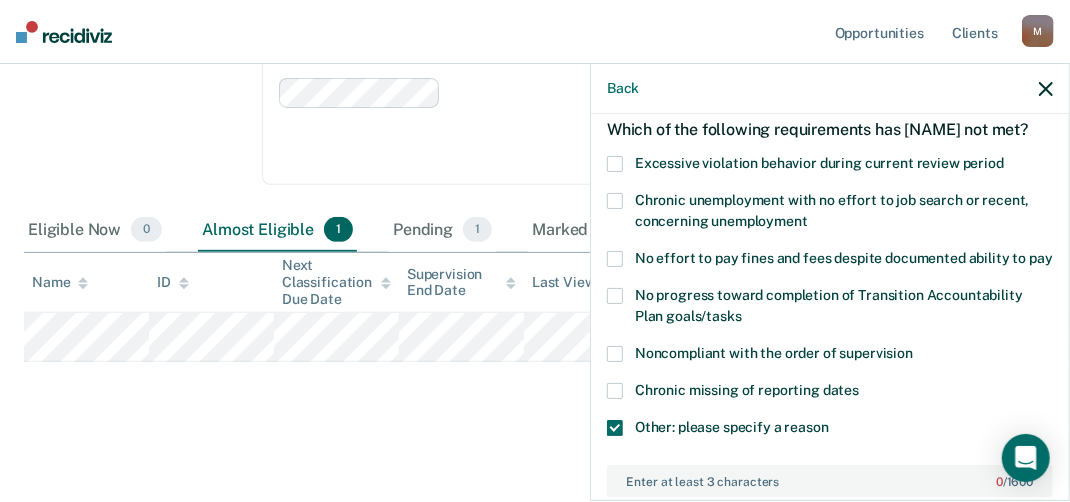 scroll, scrollTop: 65, scrollLeft: 0, axis: vertical 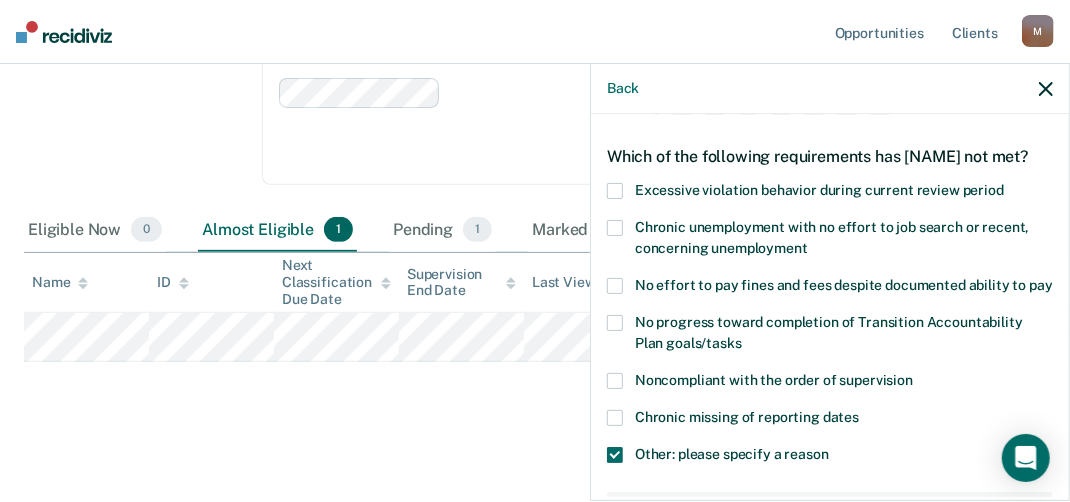 click at bounding box center (615, 323) 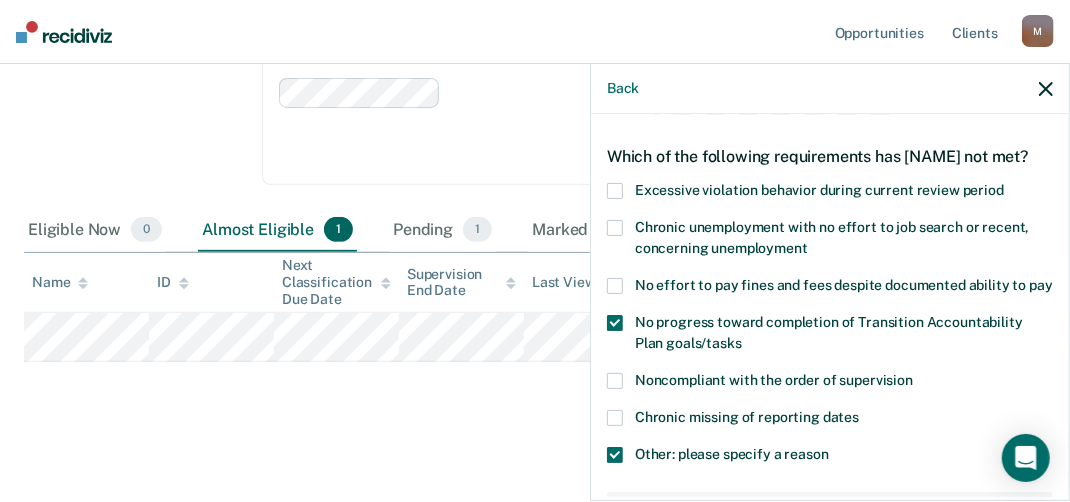 scroll, scrollTop: 165, scrollLeft: 0, axis: vertical 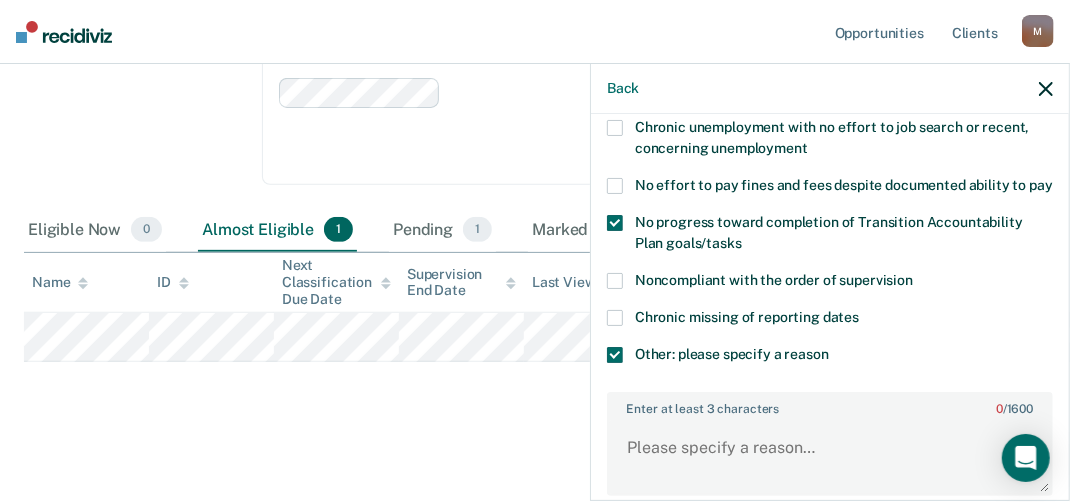 click at bounding box center (615, 223) 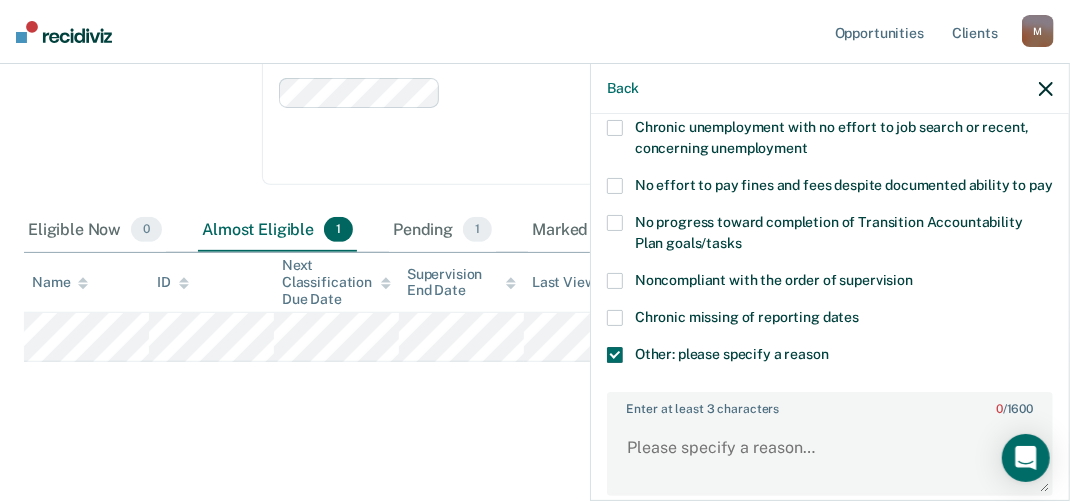 click at bounding box center (615, 186) 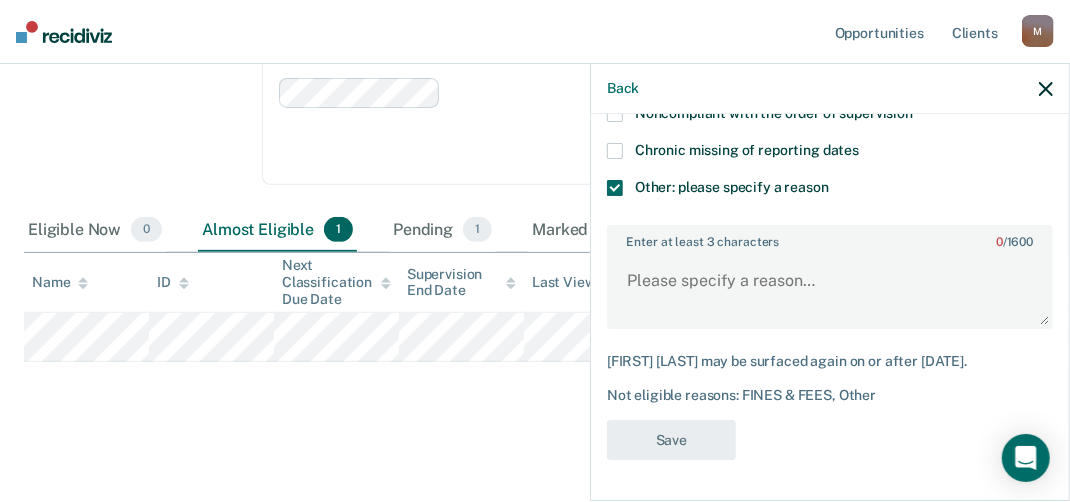 scroll, scrollTop: 384, scrollLeft: 0, axis: vertical 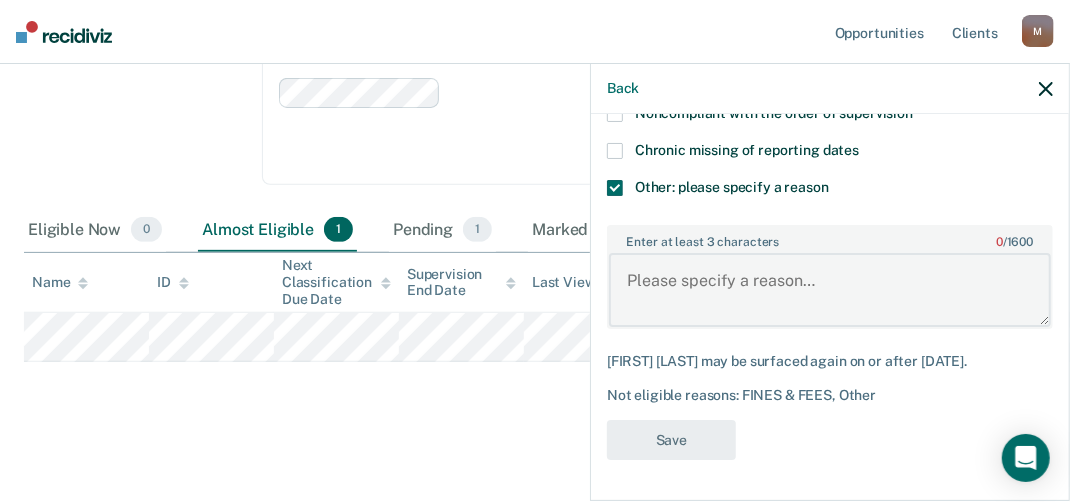 click on "Enter at least 3 characters 0  /  1600" at bounding box center (830, 290) 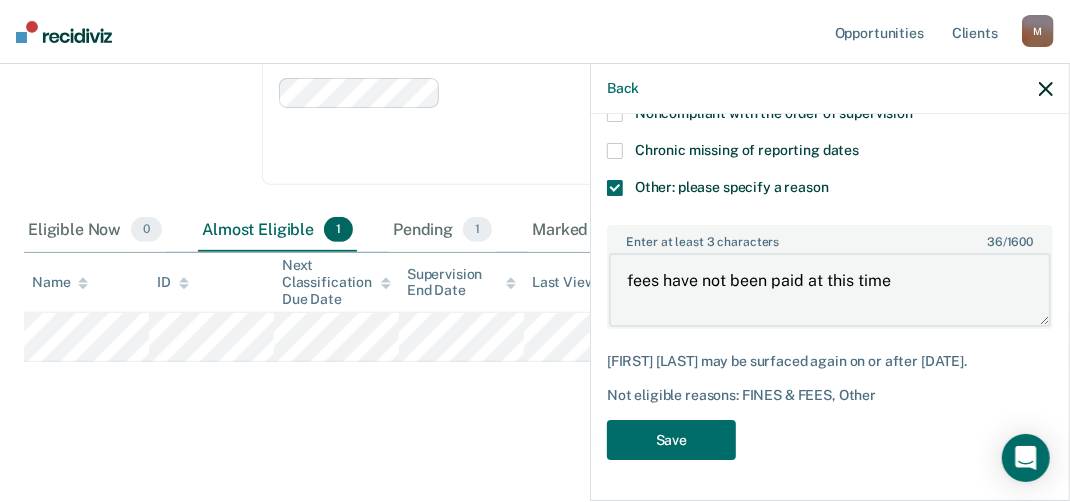 type on "fees have not been paid at this time" 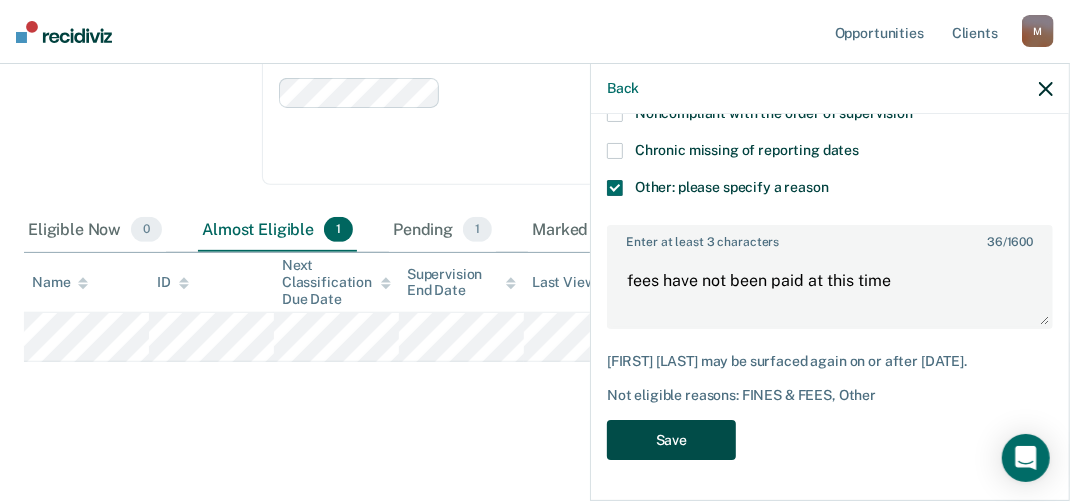 drag, startPoint x: 662, startPoint y: 304, endPoint x: 686, endPoint y: 436, distance: 134.16408 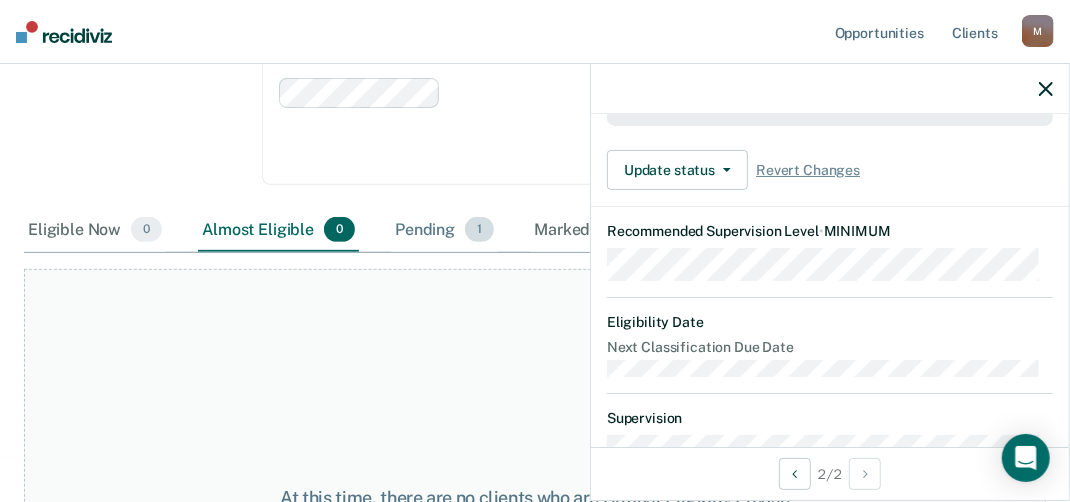 click on "1" at bounding box center (479, 230) 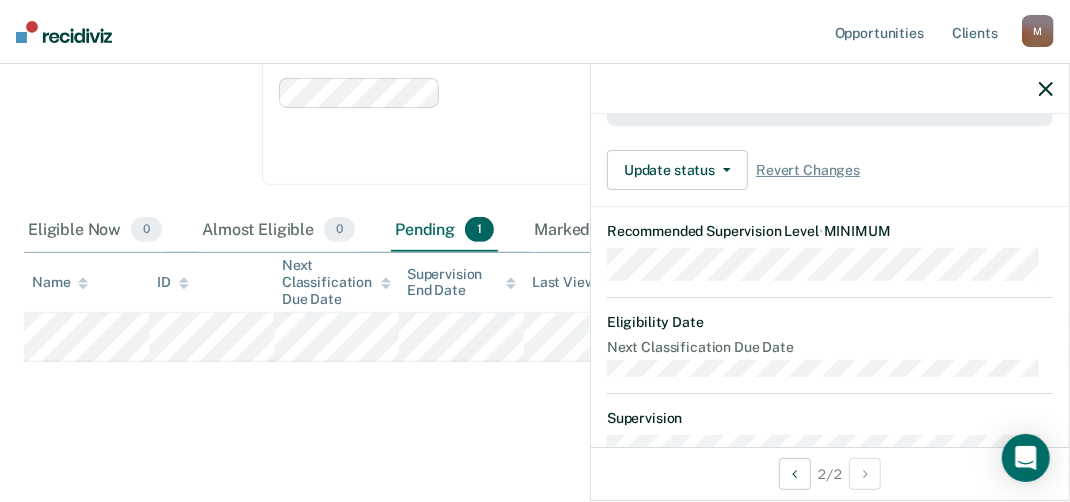 scroll, scrollTop: 367, scrollLeft: 0, axis: vertical 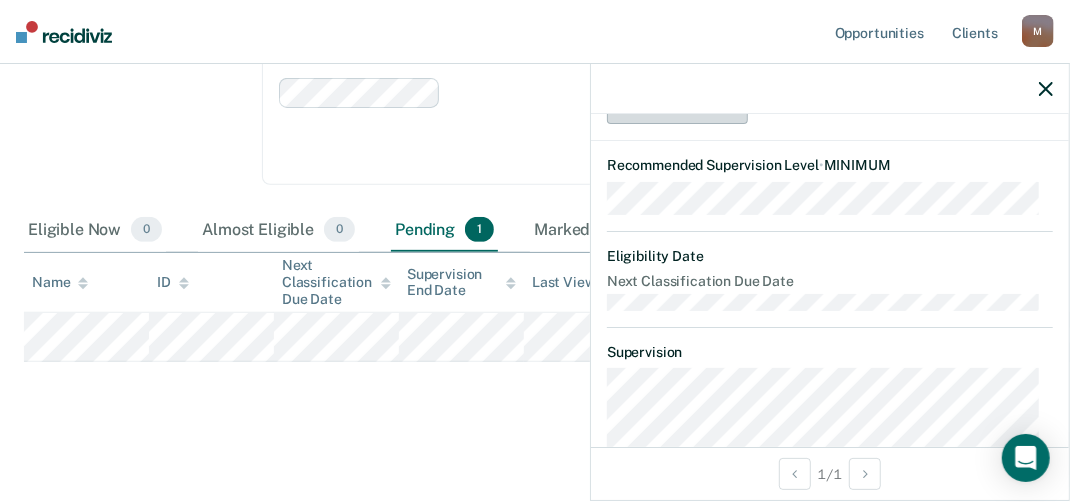 click 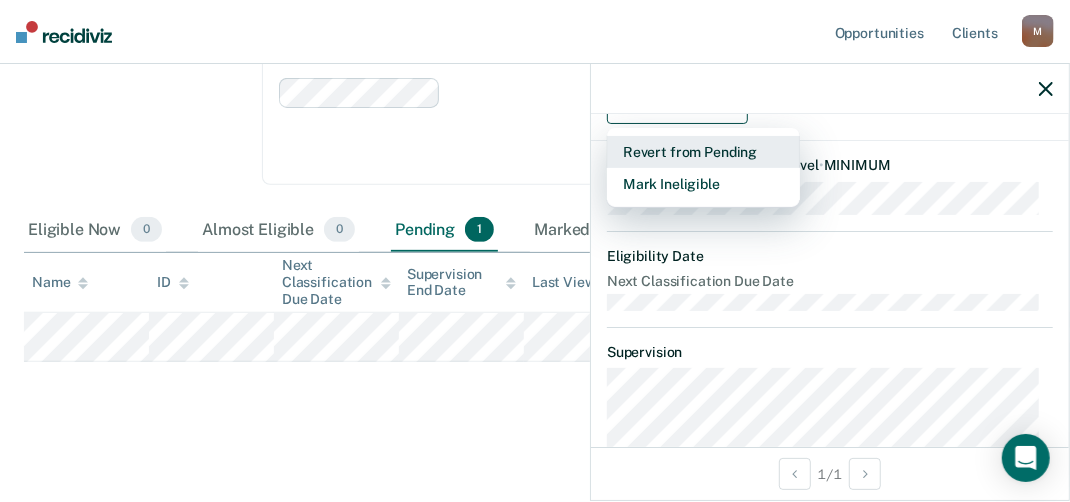click on "Revert from Pending" at bounding box center (703, 152) 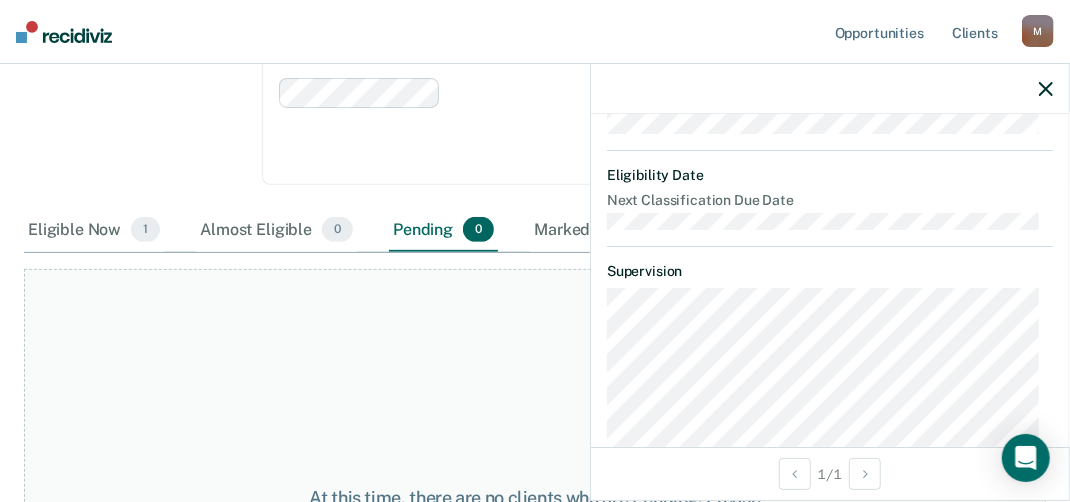 scroll, scrollTop: 269, scrollLeft: 0, axis: vertical 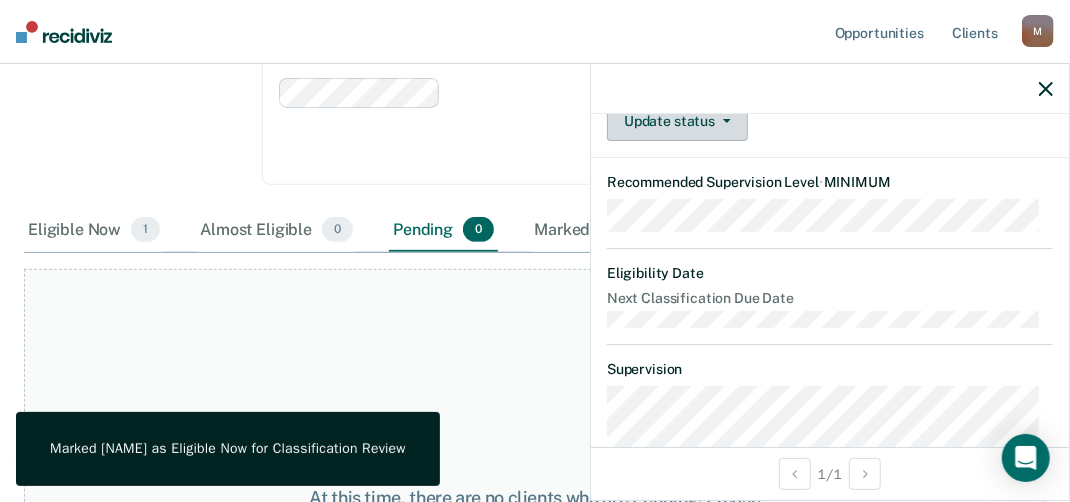 click on "Update status" at bounding box center [677, 121] 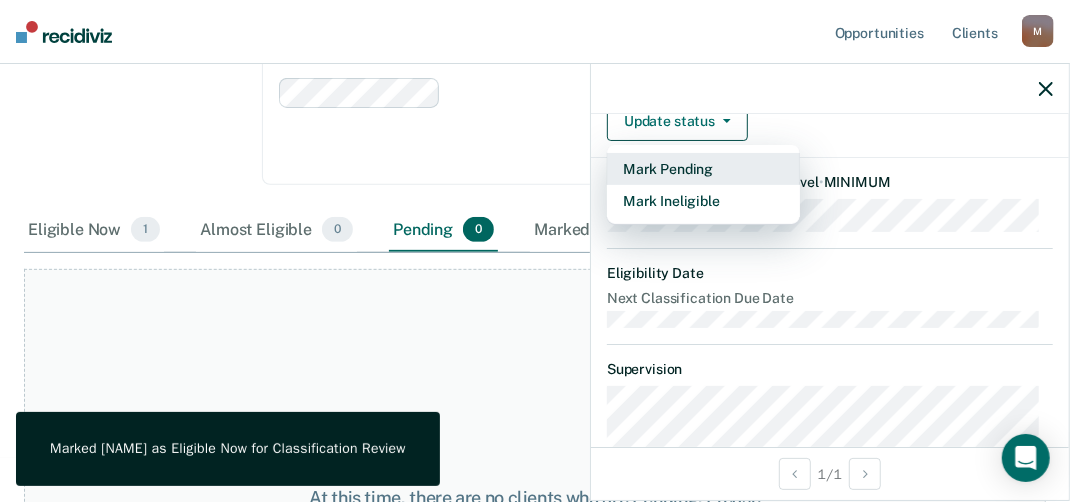 click on "Mark Pending" at bounding box center (703, 169) 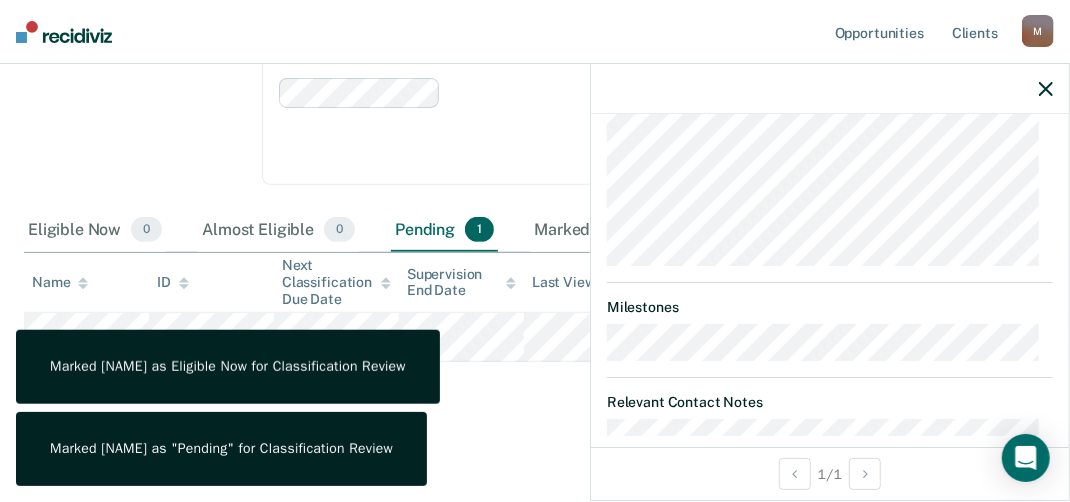 scroll, scrollTop: 698, scrollLeft: 0, axis: vertical 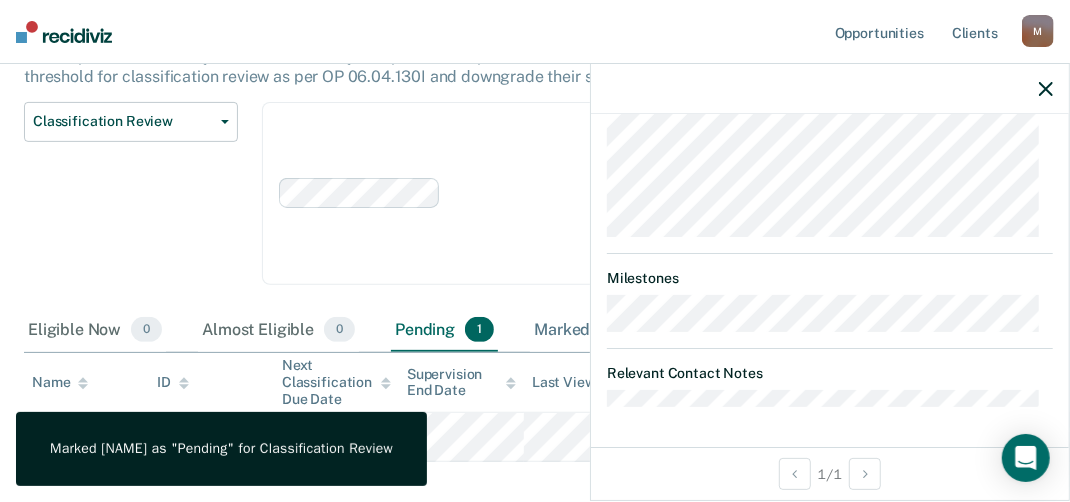 click on "Marked Ineligible 2" at bounding box center (619, 331) 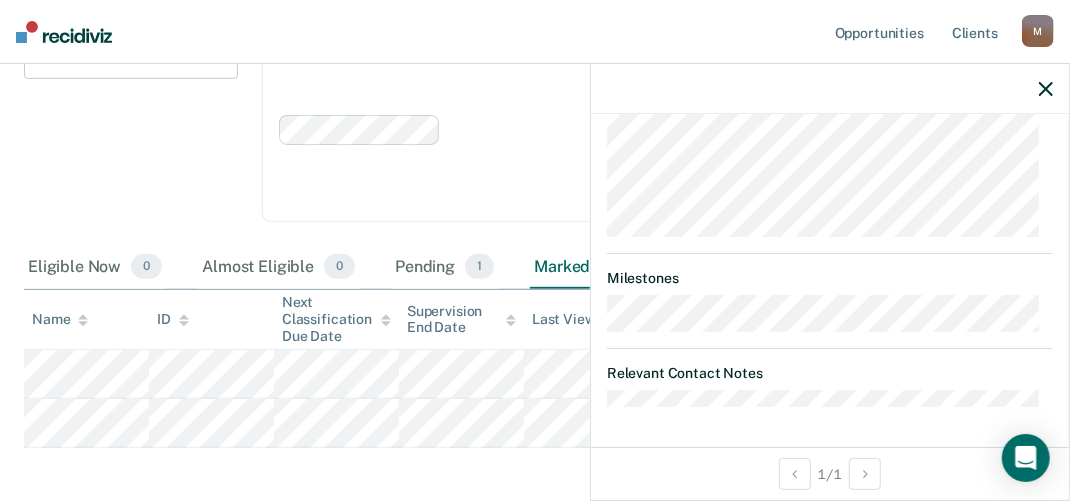 scroll, scrollTop: 324, scrollLeft: 0, axis: vertical 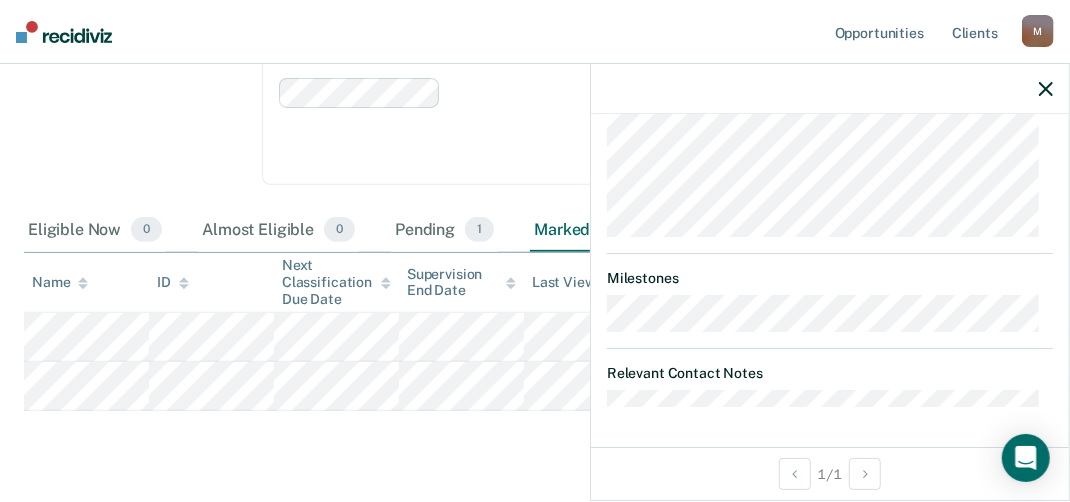 click 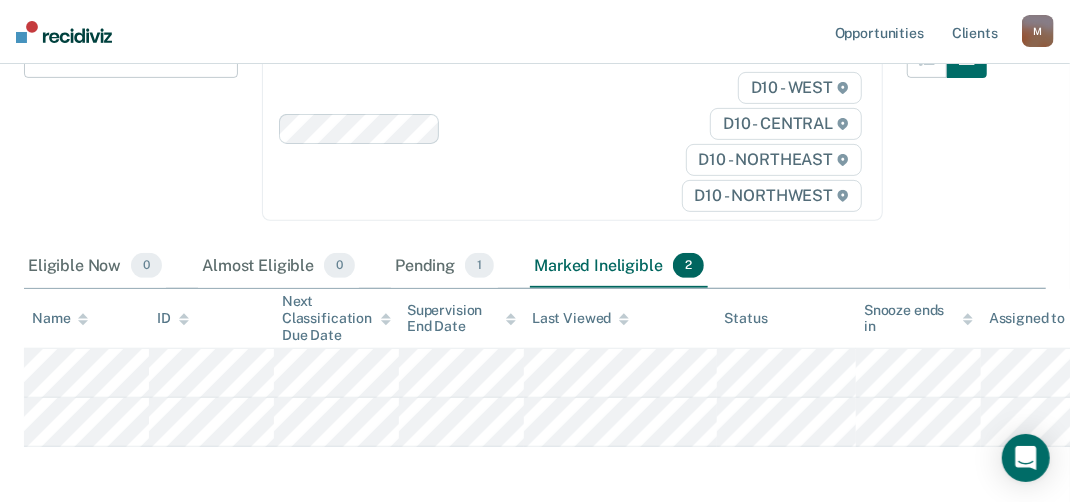 scroll, scrollTop: 0, scrollLeft: 0, axis: both 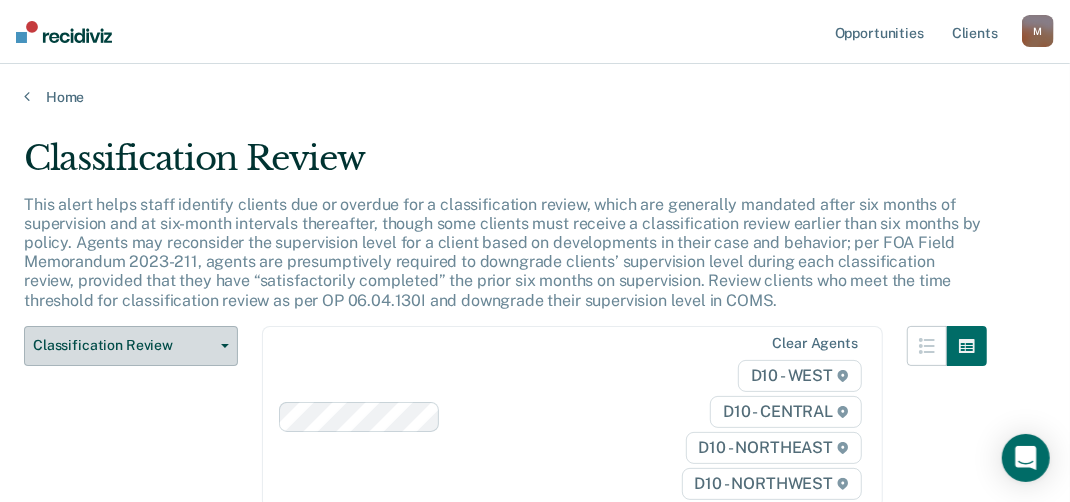 click on "Classification Review" at bounding box center [131, 346] 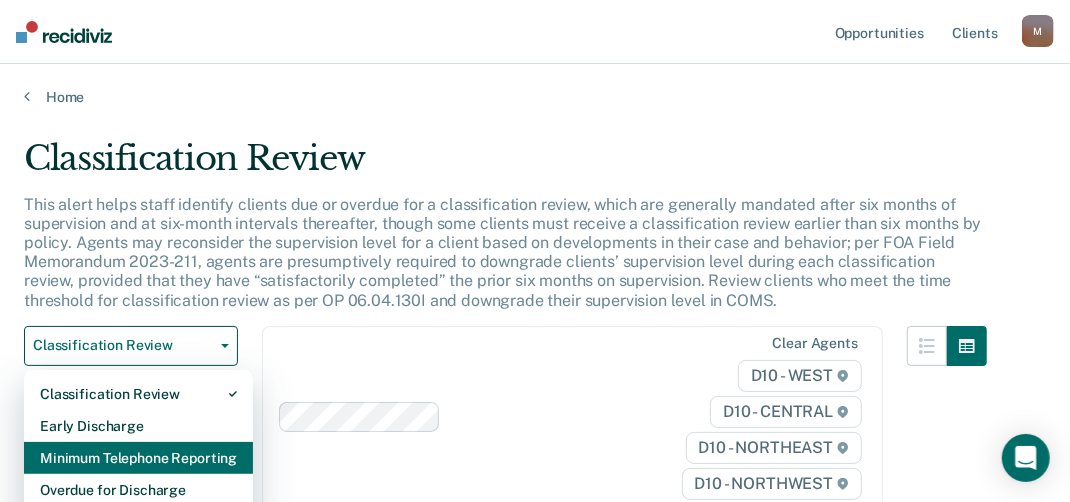 scroll, scrollTop: 2, scrollLeft: 0, axis: vertical 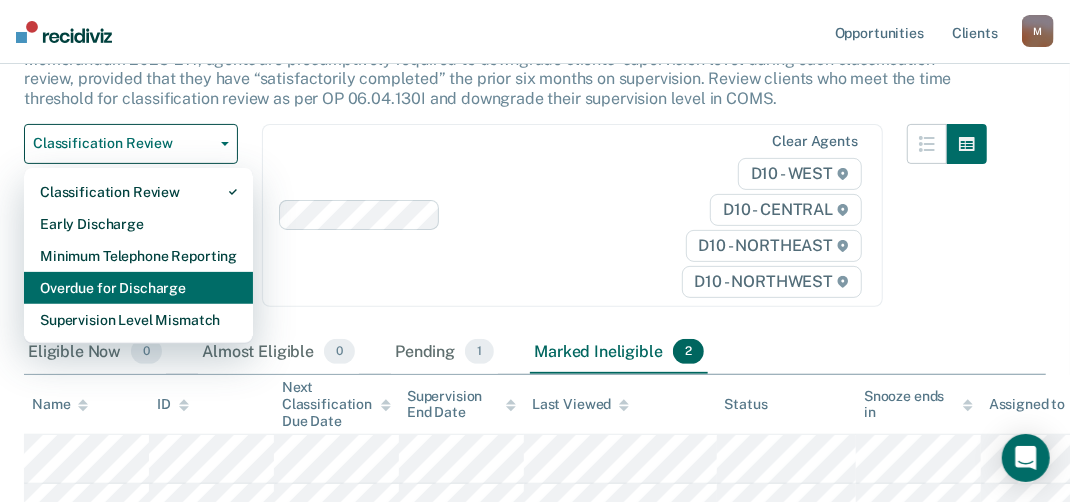 click on "Overdue for Discharge" at bounding box center (138, 288) 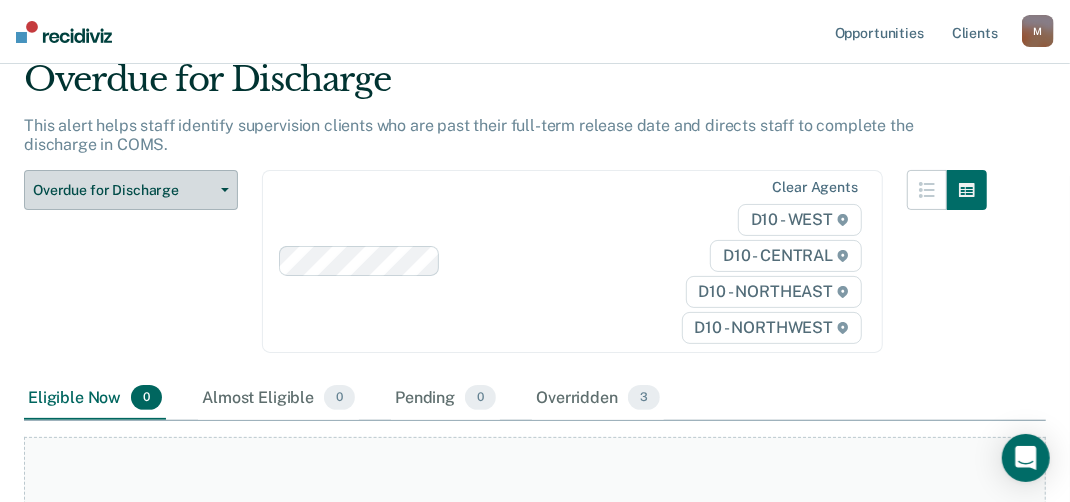 scroll, scrollTop: 200, scrollLeft: 0, axis: vertical 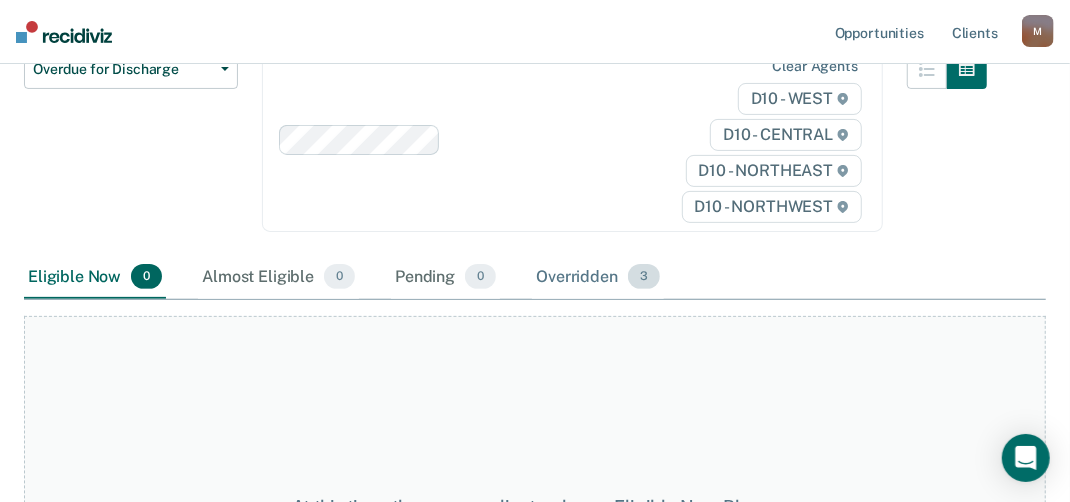 click on "Overridden 3" at bounding box center (598, 278) 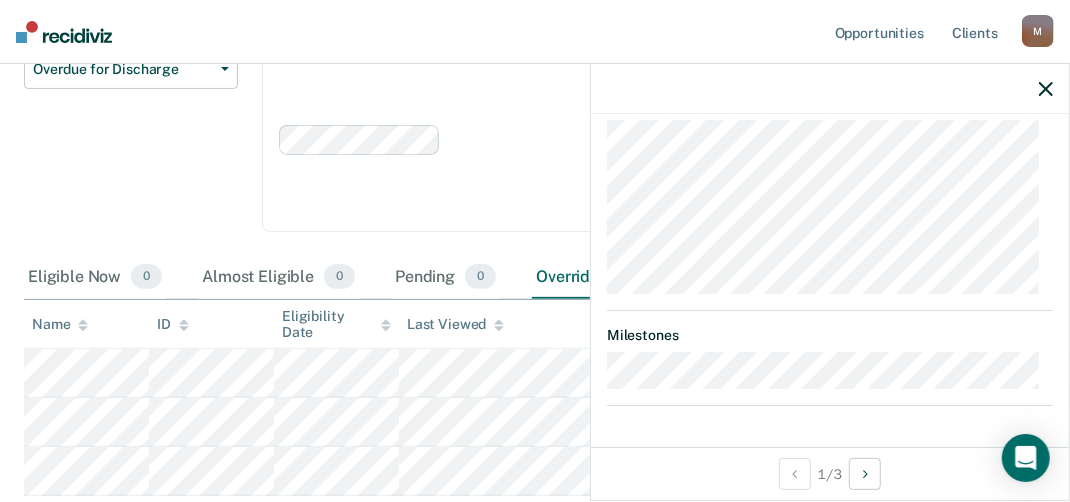 scroll, scrollTop: 288, scrollLeft: 0, axis: vertical 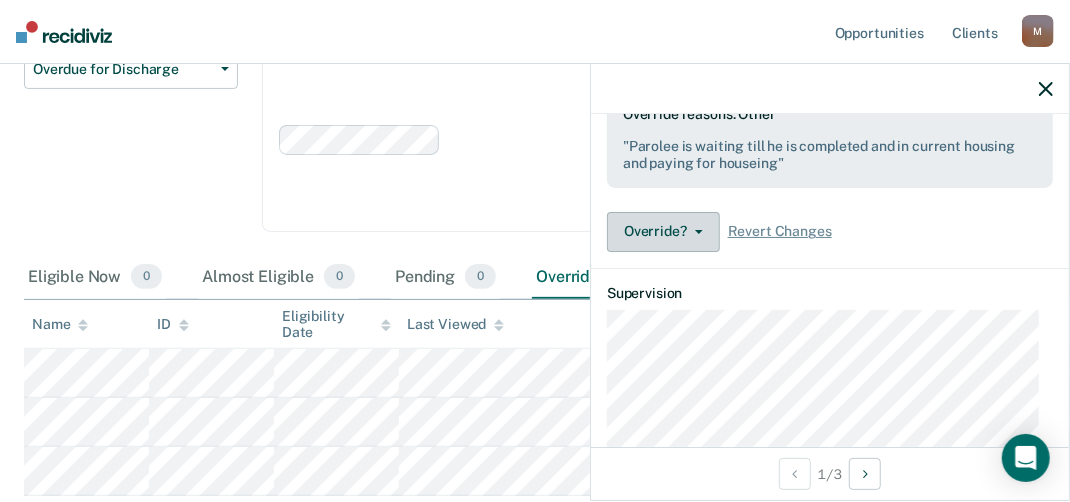 click on "Override?" at bounding box center (663, 232) 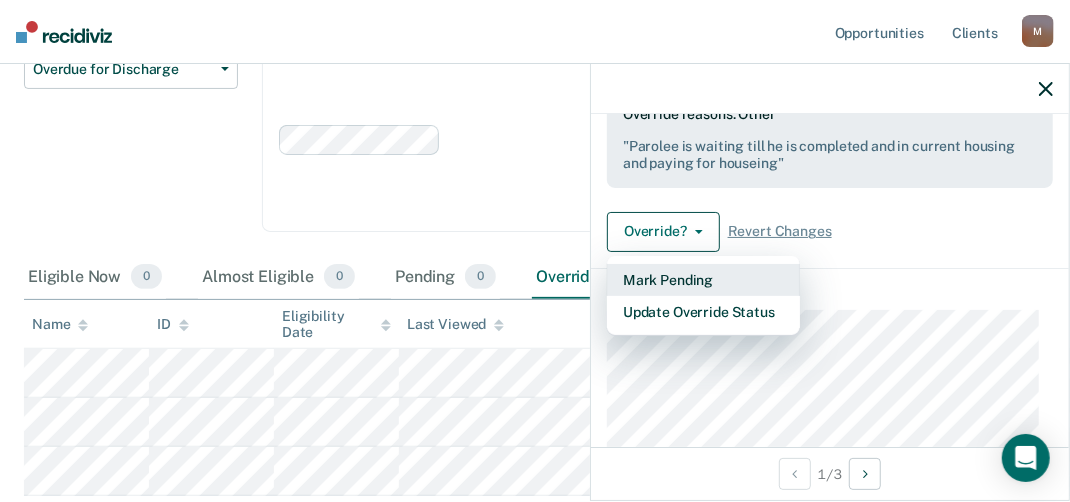 click on "Mark Pending" at bounding box center [703, 280] 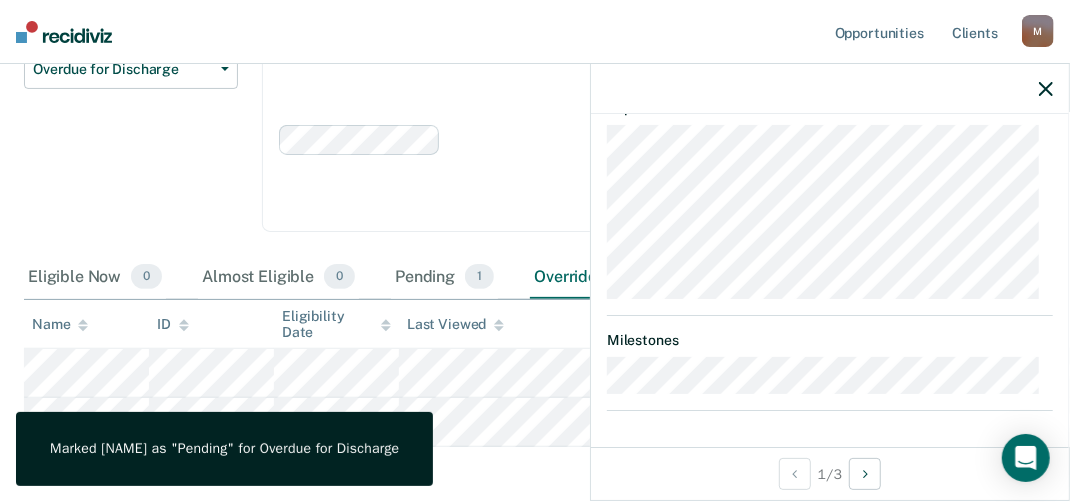 scroll, scrollTop: 388, scrollLeft: 0, axis: vertical 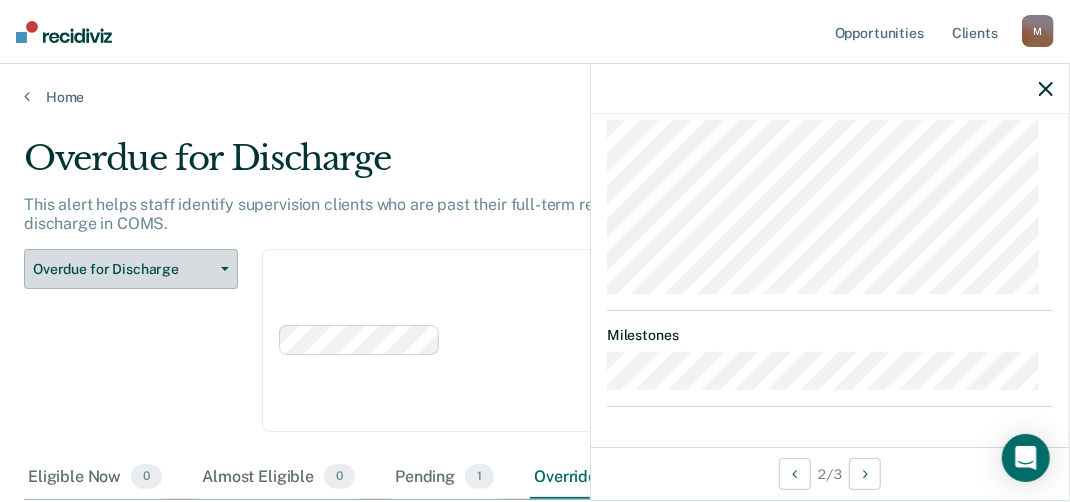 click on "Overdue for Discharge" at bounding box center (123, 269) 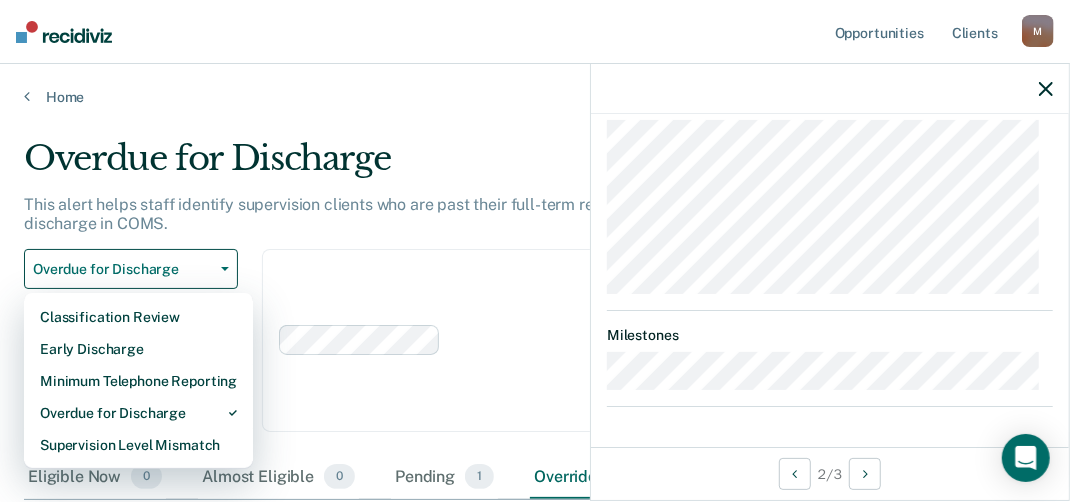 scroll, scrollTop: 229, scrollLeft: 0, axis: vertical 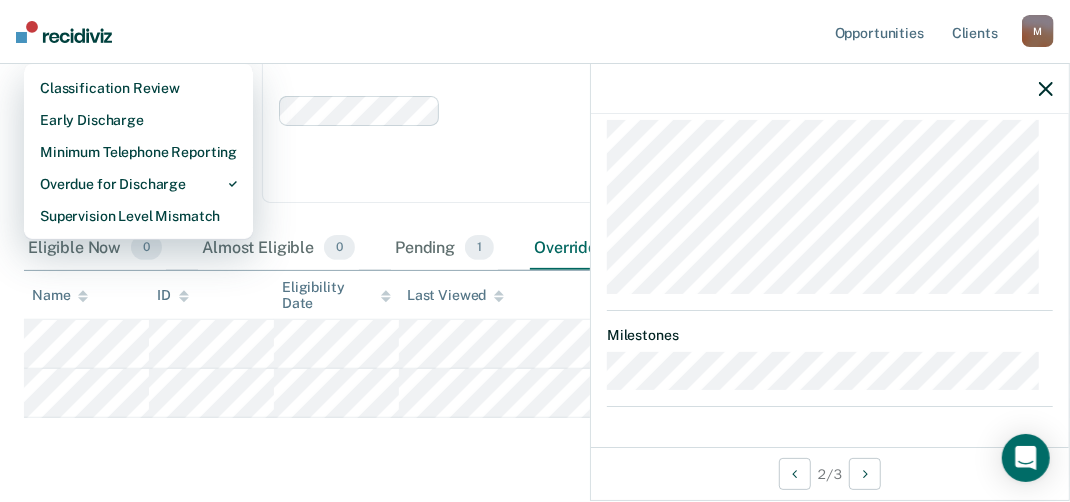 click on "Clear   agents D10 - WEST   D10 - CENTRAL   D10 - NORTHEAST   D10 - NORTHWEST" at bounding box center [572, 111] 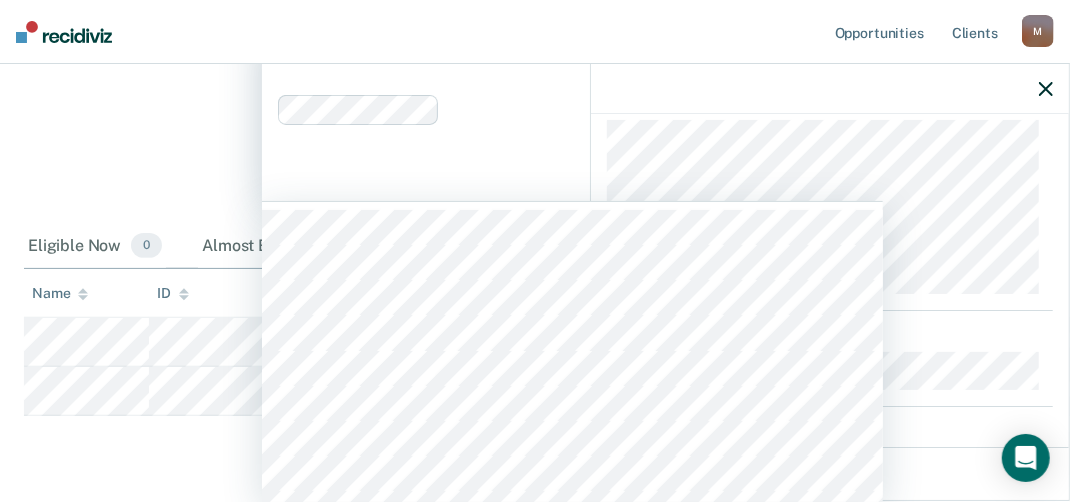 click on "Overdue for Discharge This alert helps staff identify supervision clients who are past their full-term release date and directs staff to complete the discharge in COMS. Overdue for Discharge Classification Review Early Discharge Minimum Telephone Reporting Overdue for Discharge Supervision Level Mismatch 317 results available. Use Up and Down to choose options, press Enter to select the currently focused option, press Escape to exit the menu, press Tab to select the option and exit the menu. Clear agents D10 - WEST D10 - CENTRAL D10 - NORTHEAST D10 - NORTHWEST Eligible Now 0 Almost Eligible 0 Pending 1 Overridden 2
To pick up a draggable item, press the space bar.
While dragging, use the arrow keys to move the item.
Press space again to drop the item in its new position, or press escape to cancel.
Name ID Eligibility Date Last Viewed Status Snooze ends in Assigned to" at bounding box center [535, 191] 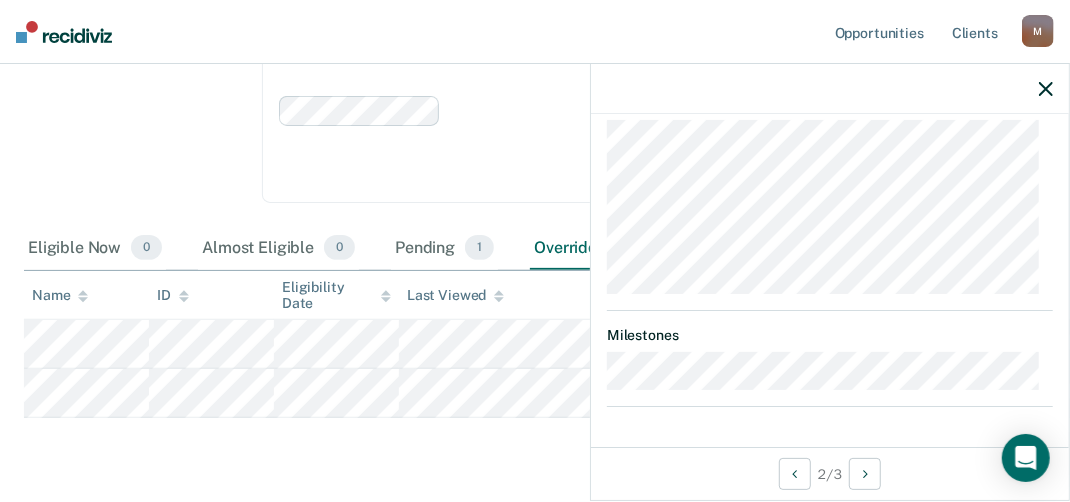 click at bounding box center (830, 89) 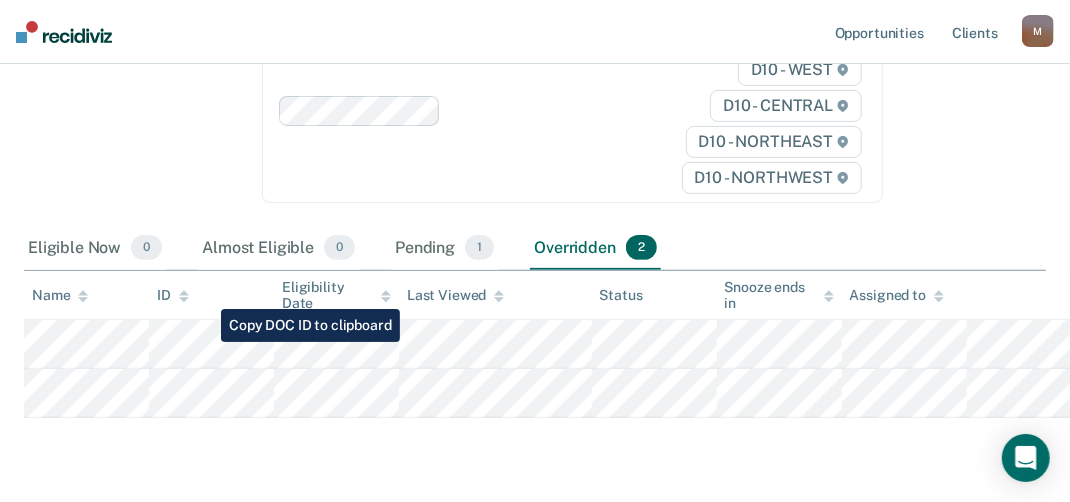 click at bounding box center (558, 344) 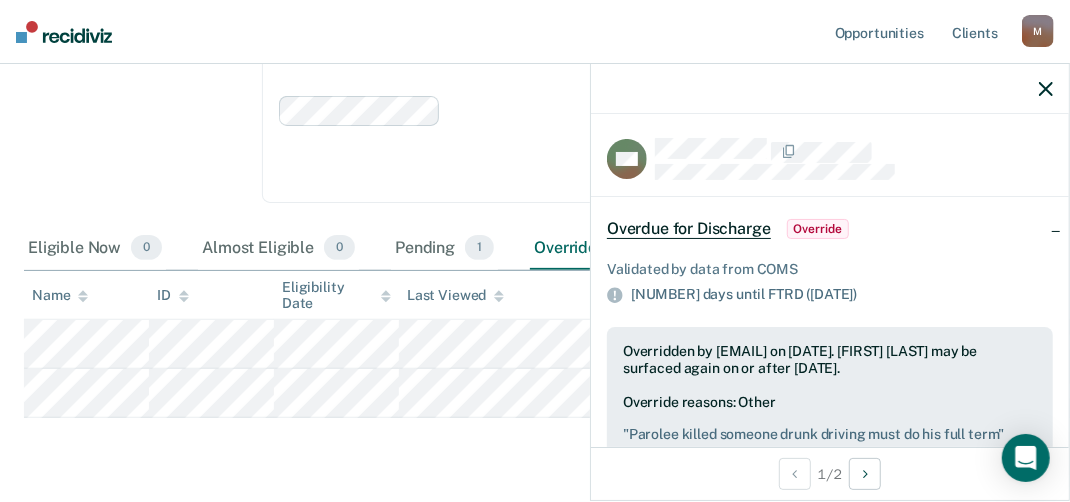 click on "Override" at bounding box center [818, 229] 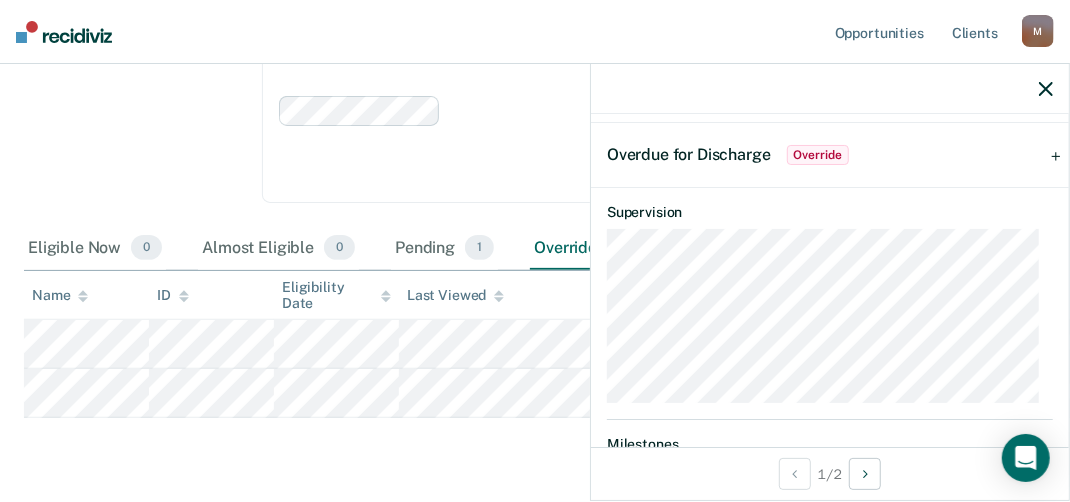 scroll, scrollTop: 177, scrollLeft: 0, axis: vertical 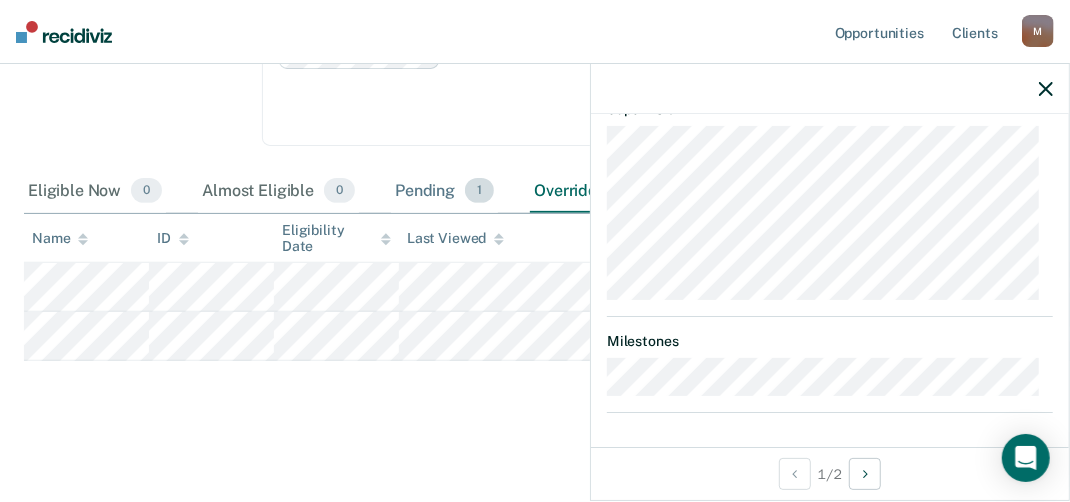 click on "1" at bounding box center [479, 191] 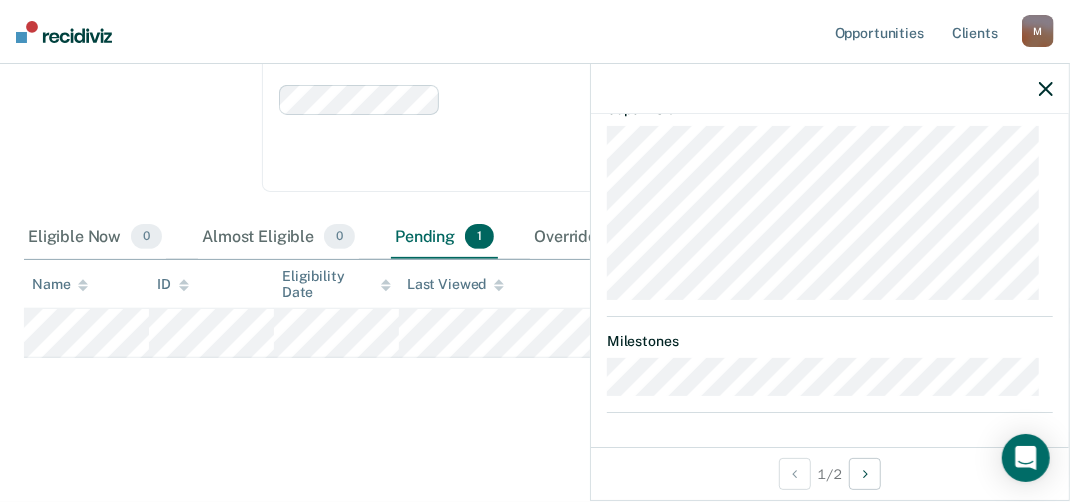scroll, scrollTop: 238, scrollLeft: 0, axis: vertical 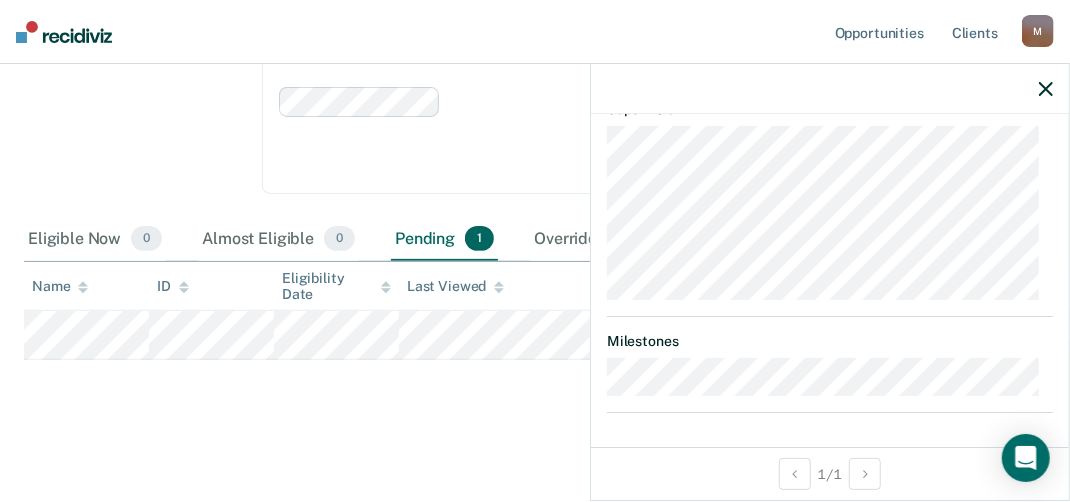 click on "BD   Overdue for Discharge Pending Validated by data from COMS [NUMBER] days until FTRD ([DATE]) Marked as Pending by [EMAIL] on [DATE].   Override? Revert from Pending Mark Overridden Revert Changes Supervision Milestones" at bounding box center [830, 187] 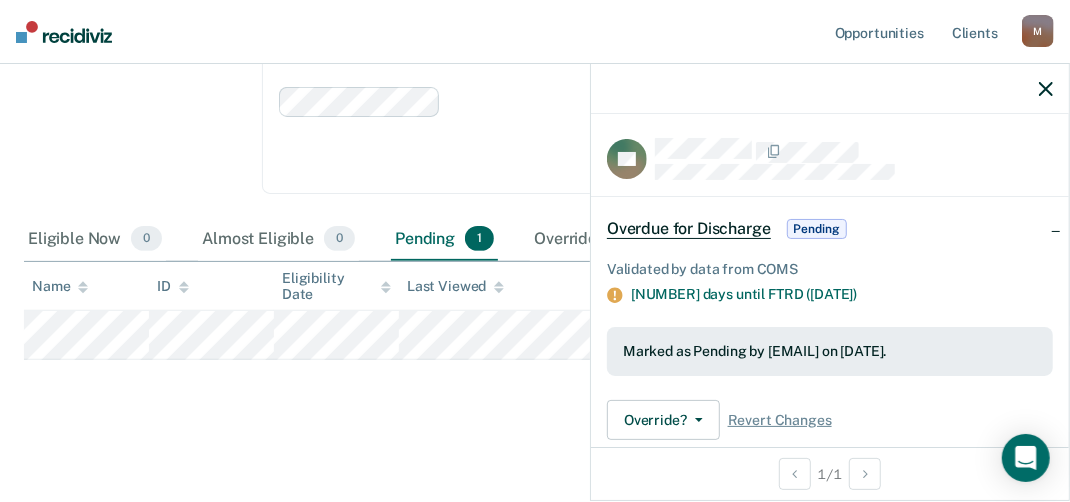 click on "Overdue for Discharge" at bounding box center (689, 229) 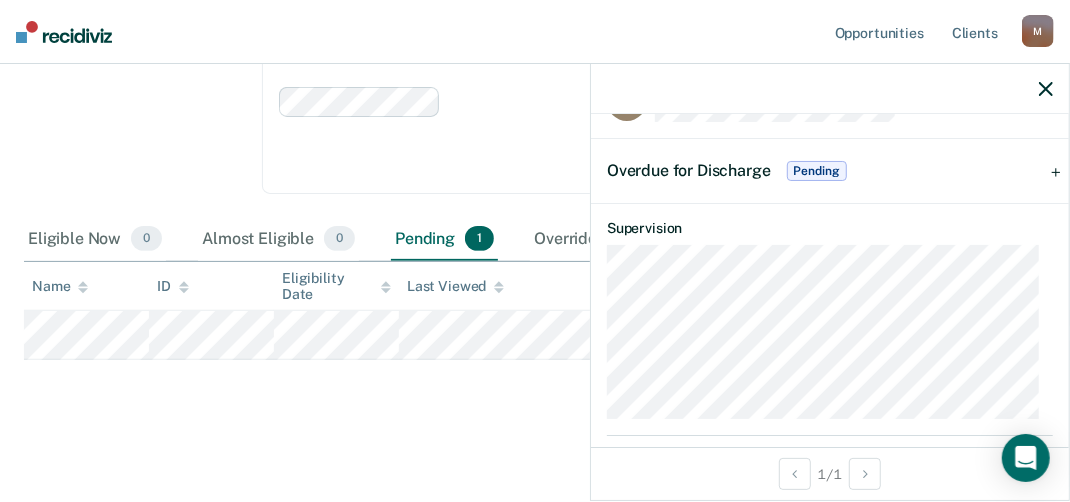 scroll, scrollTop: 0, scrollLeft: 0, axis: both 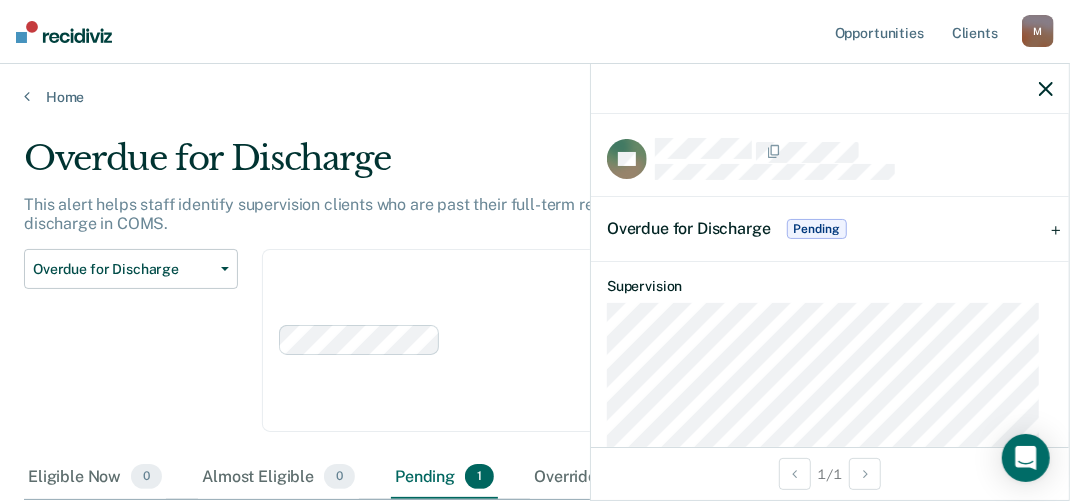 click on "Pending" at bounding box center (817, 229) 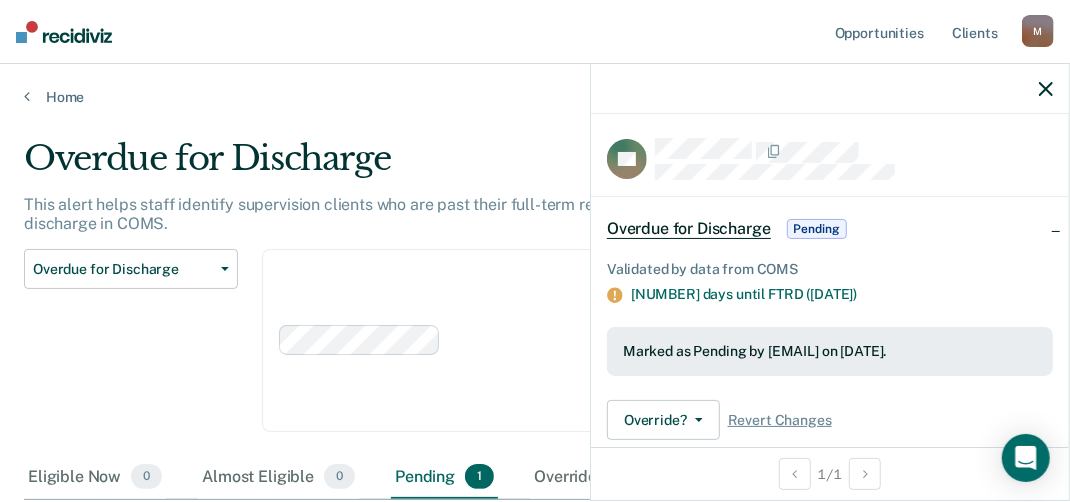 click on "Marked as Pending by [EMAIL] on [DATE]." at bounding box center (830, 351) 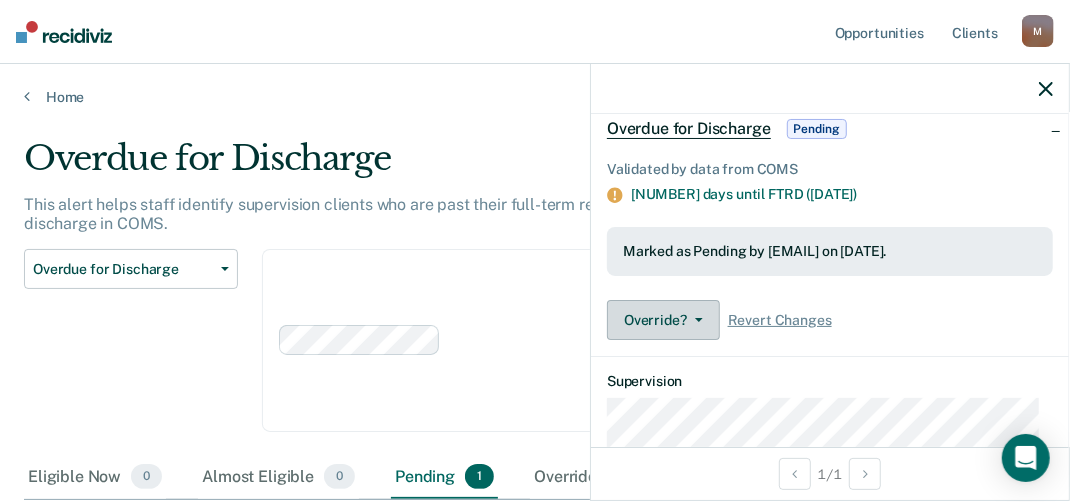 click on "Override?" at bounding box center [663, 320] 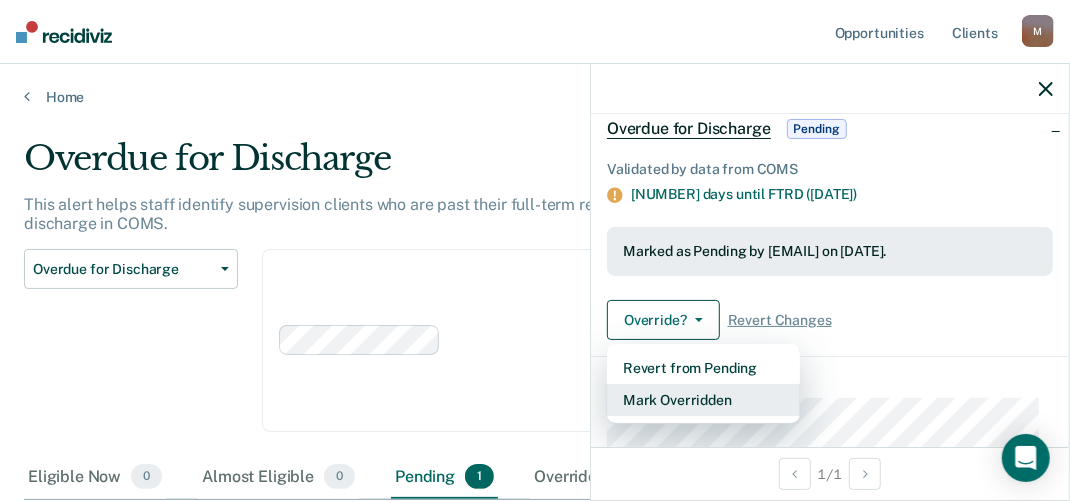 click on "Mark Overridden" at bounding box center (703, 400) 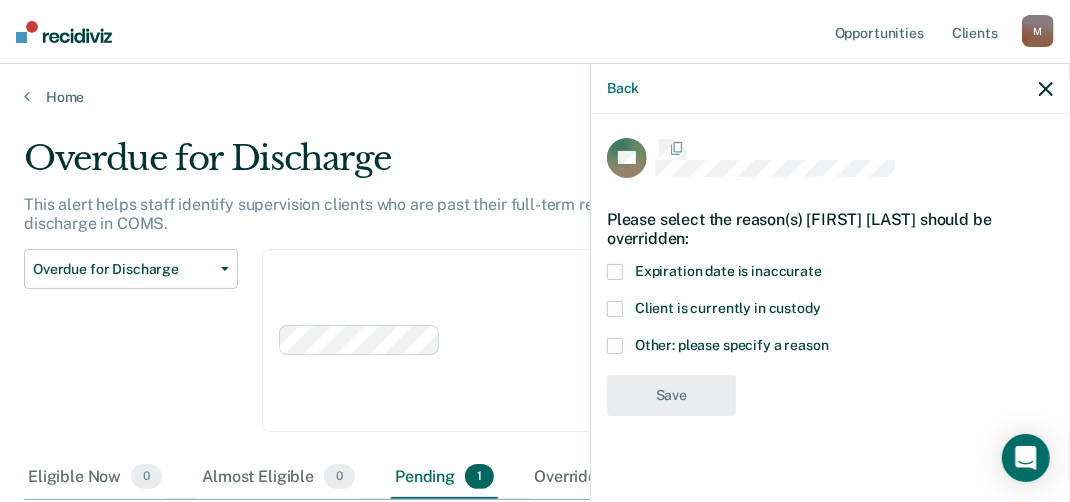 scroll, scrollTop: 0, scrollLeft: 0, axis: both 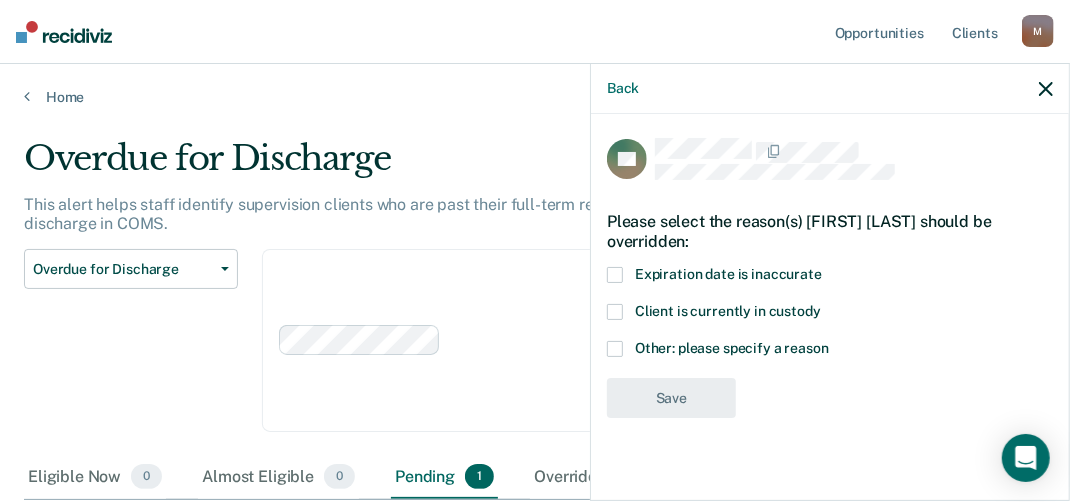 click at bounding box center (615, 349) 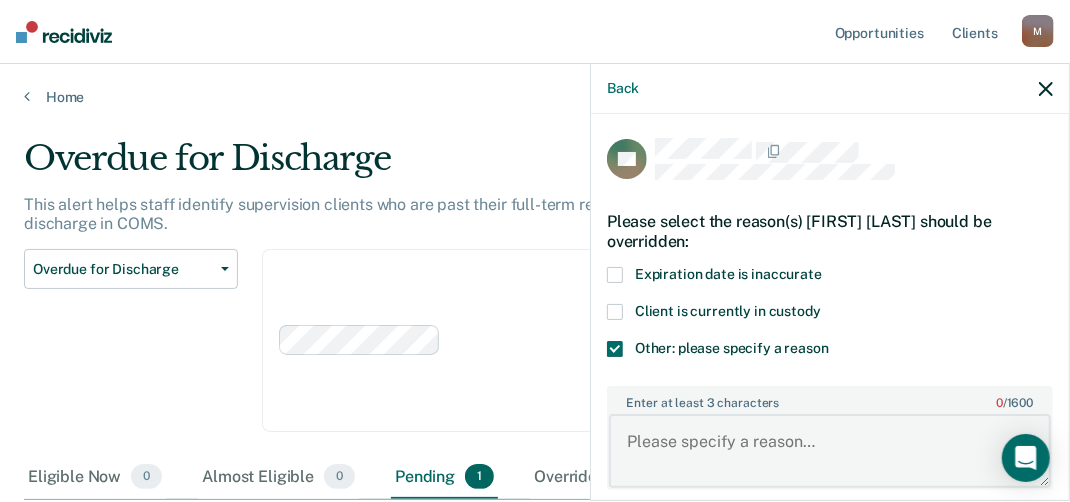 click on "Enter at least 3 characters 0  /  1600" at bounding box center [830, 451] 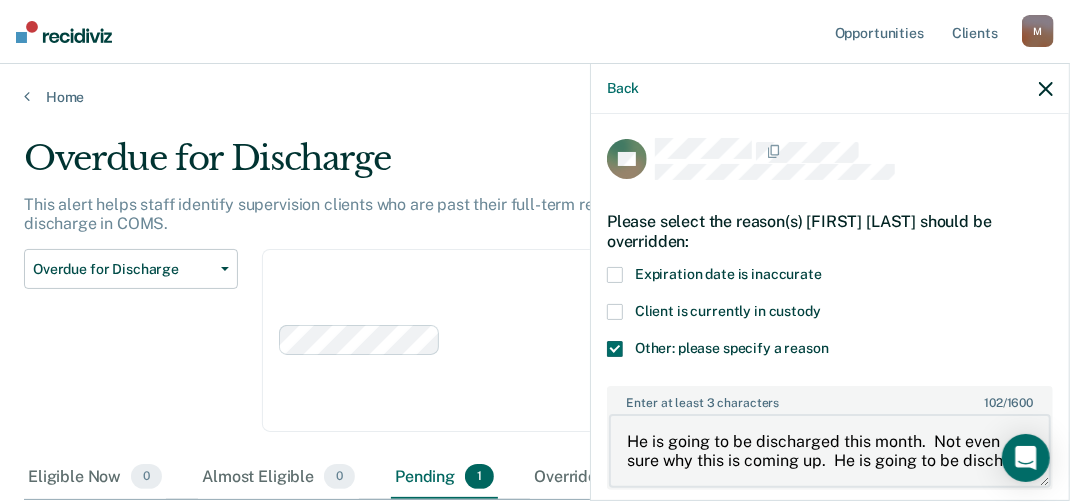 scroll, scrollTop: 3, scrollLeft: 0, axis: vertical 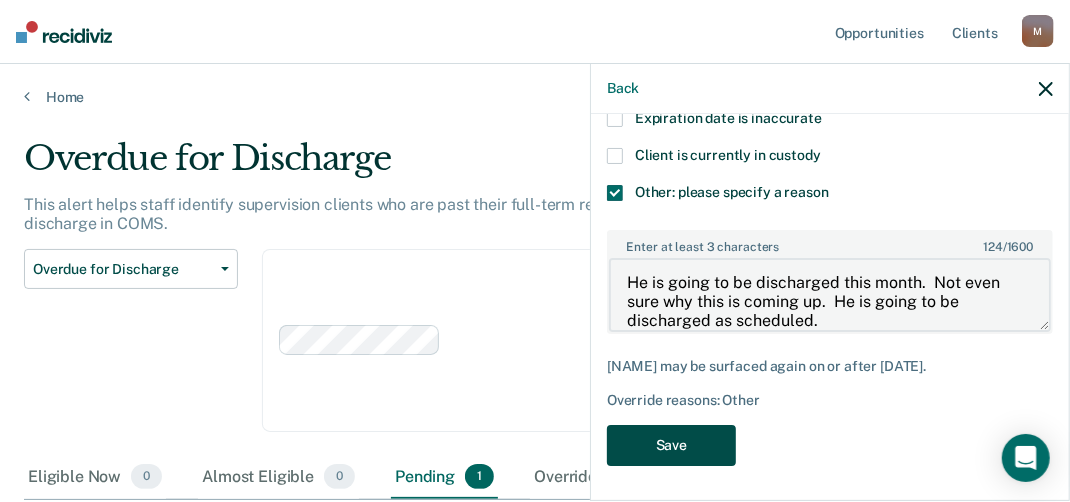 type on "He is going to be discharged this month.  Not even sure why this is coming up.  He is going to be discharged as scheduled." 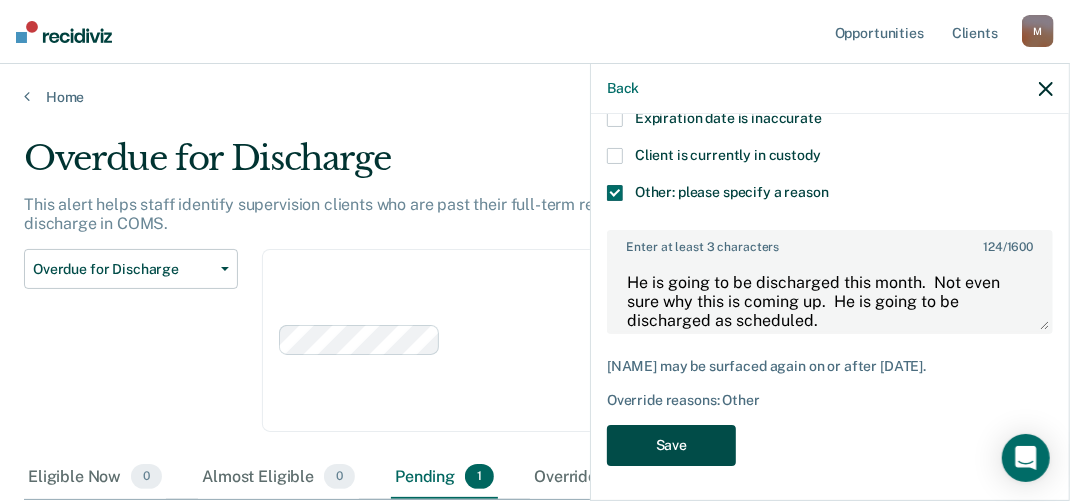 click on "Save" at bounding box center (671, 445) 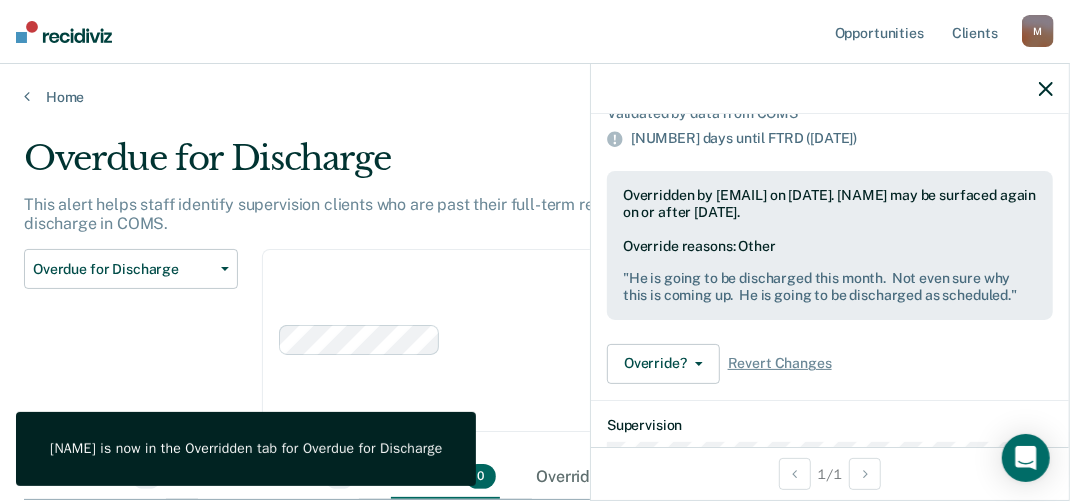 click 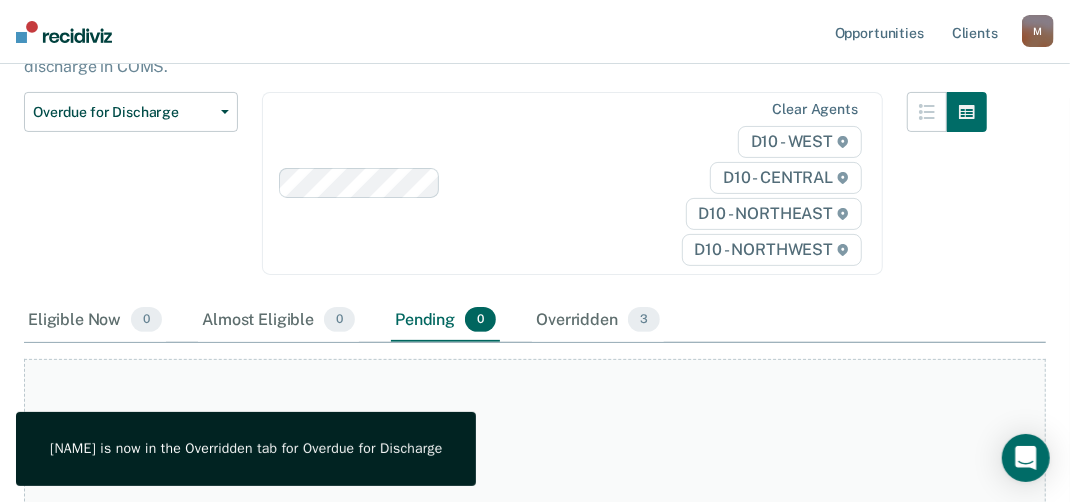 scroll, scrollTop: 200, scrollLeft: 0, axis: vertical 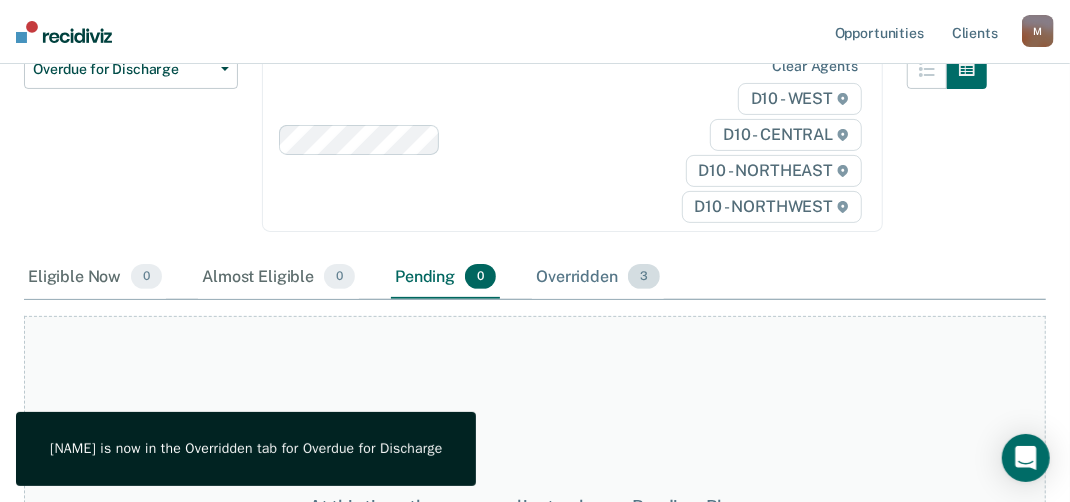 click on "Overridden 3" at bounding box center [598, 278] 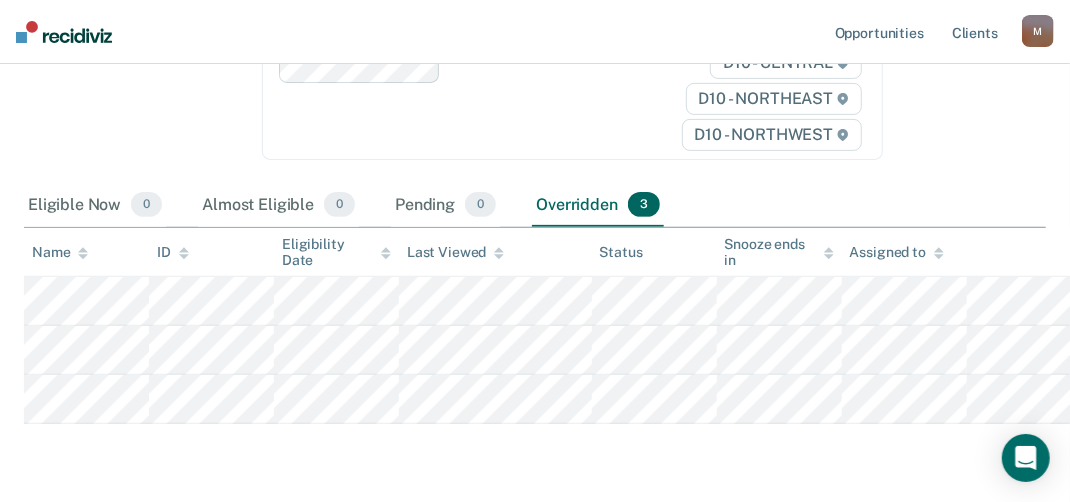 scroll, scrollTop: 300, scrollLeft: 0, axis: vertical 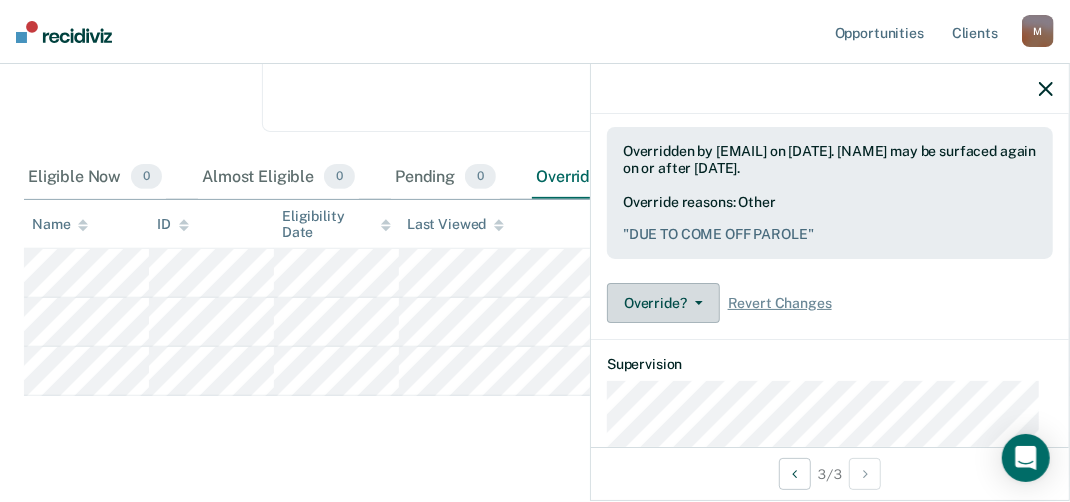 click on "Override?" at bounding box center (663, 303) 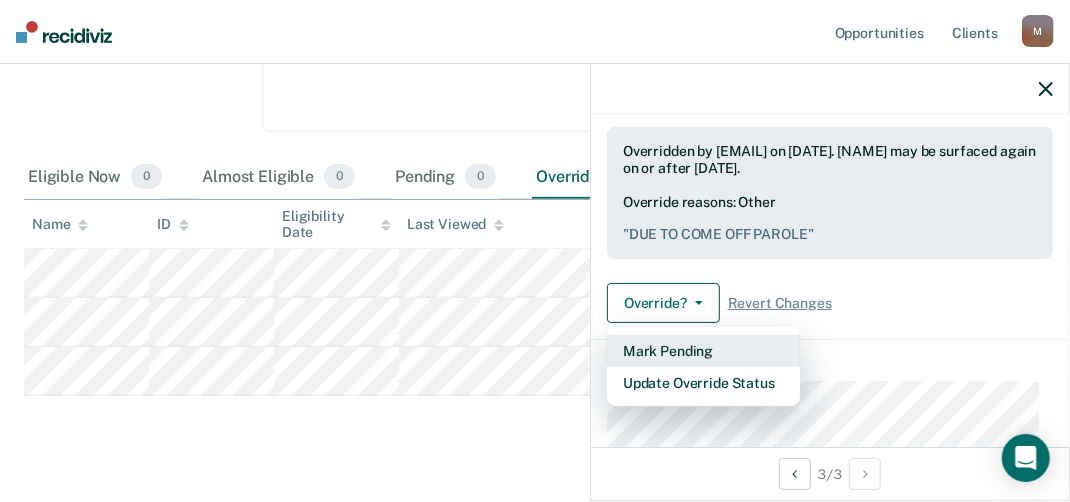 click on "Mark Pending" at bounding box center (703, 351) 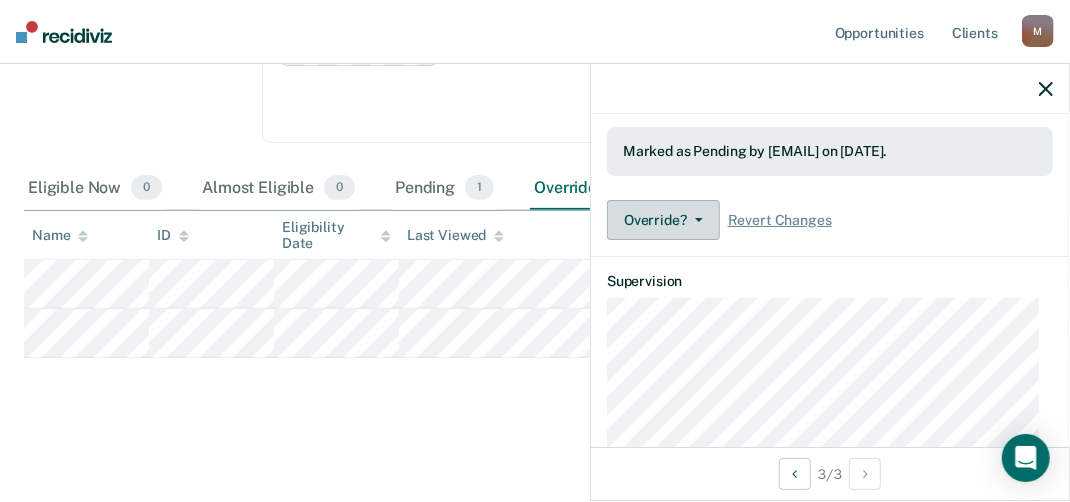 scroll, scrollTop: 286, scrollLeft: 0, axis: vertical 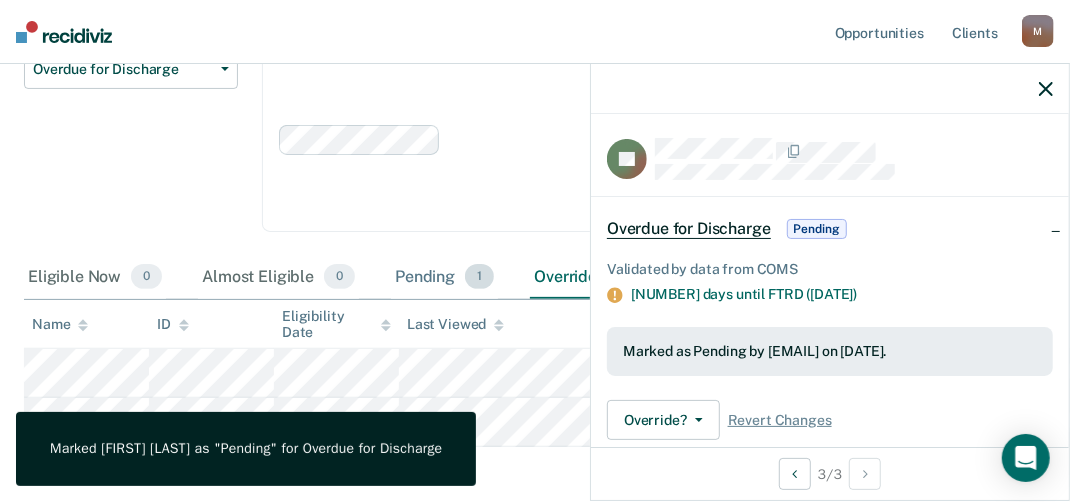 click on "1" at bounding box center [479, 277] 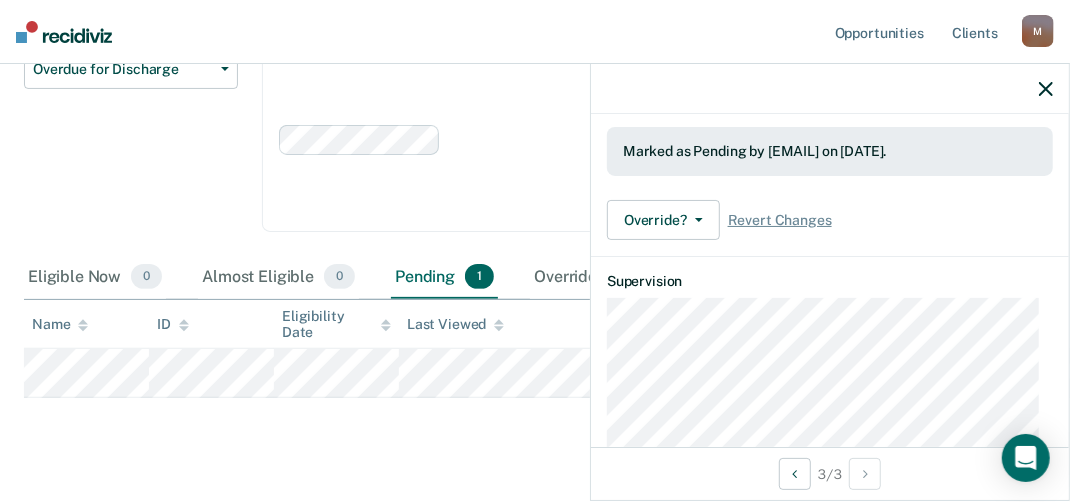 scroll, scrollTop: 388, scrollLeft: 0, axis: vertical 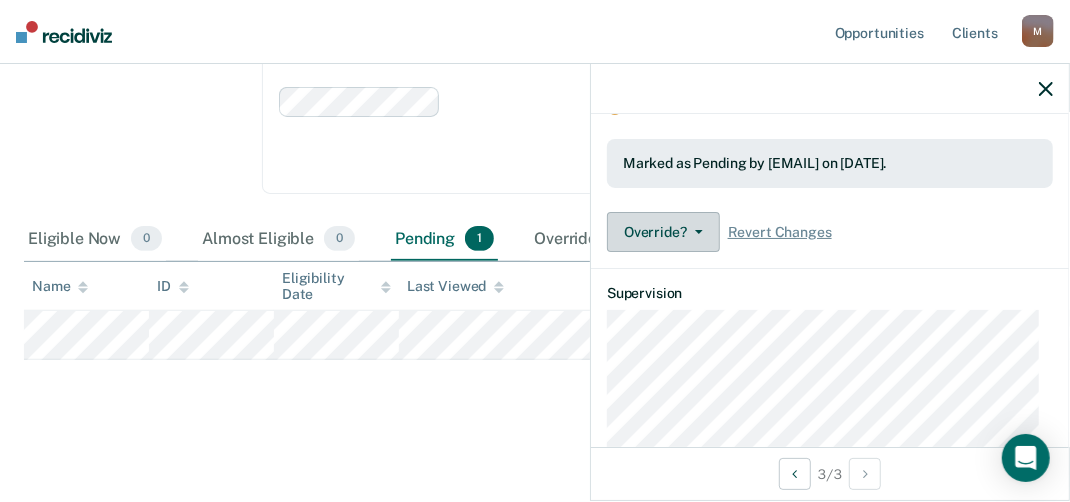 click on "Override?" at bounding box center (663, 232) 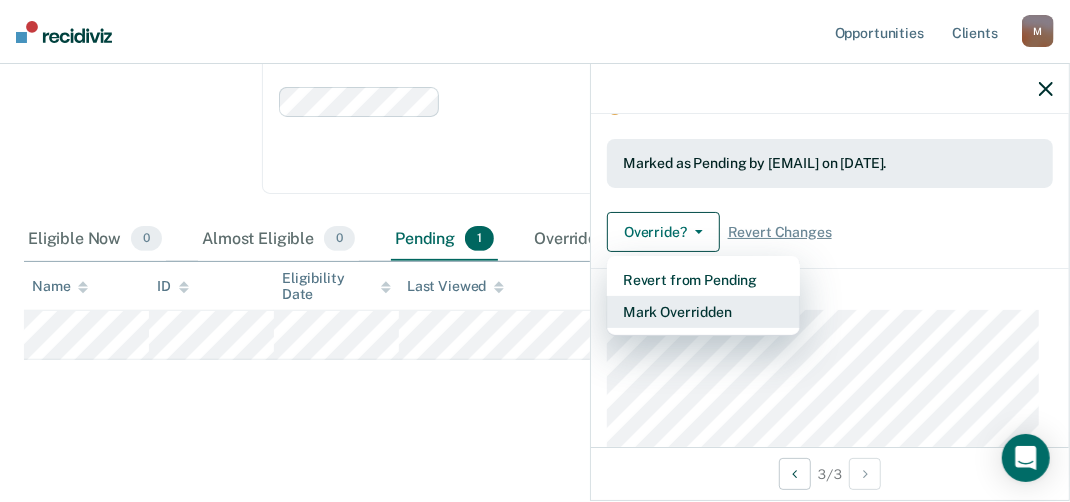 click on "Mark Overridden" at bounding box center (703, 312) 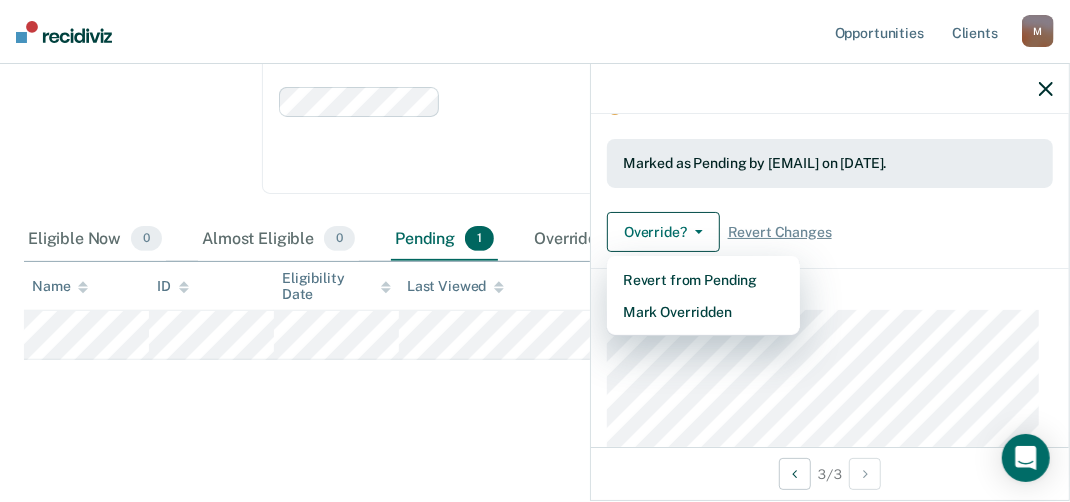 scroll, scrollTop: 0, scrollLeft: 0, axis: both 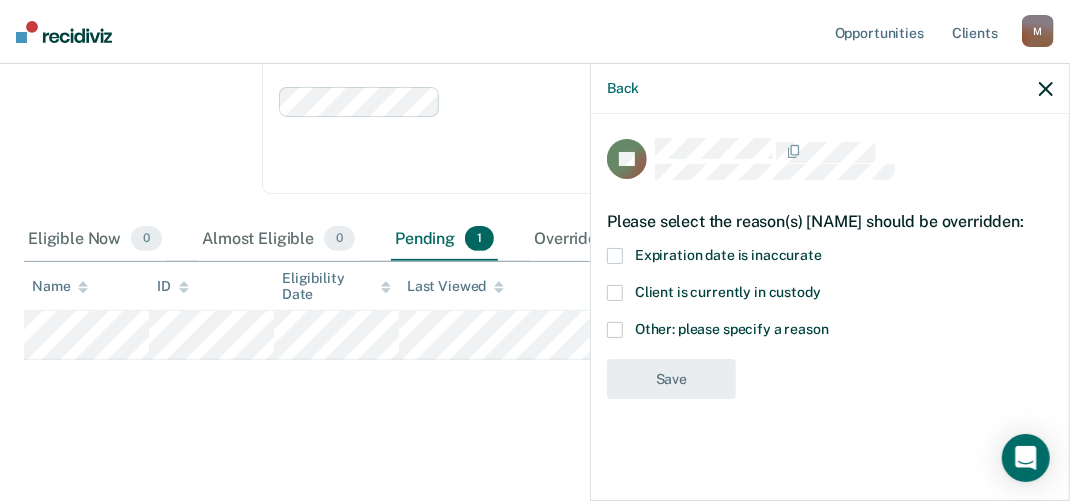 click at bounding box center (615, 330) 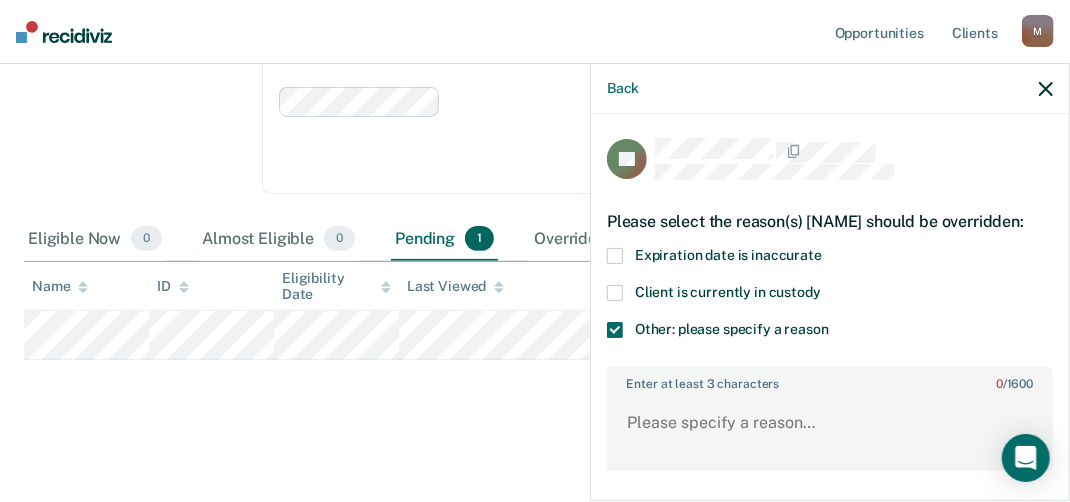 click on "Enter at least 3 characters 0  /  1600" at bounding box center (830, 380) 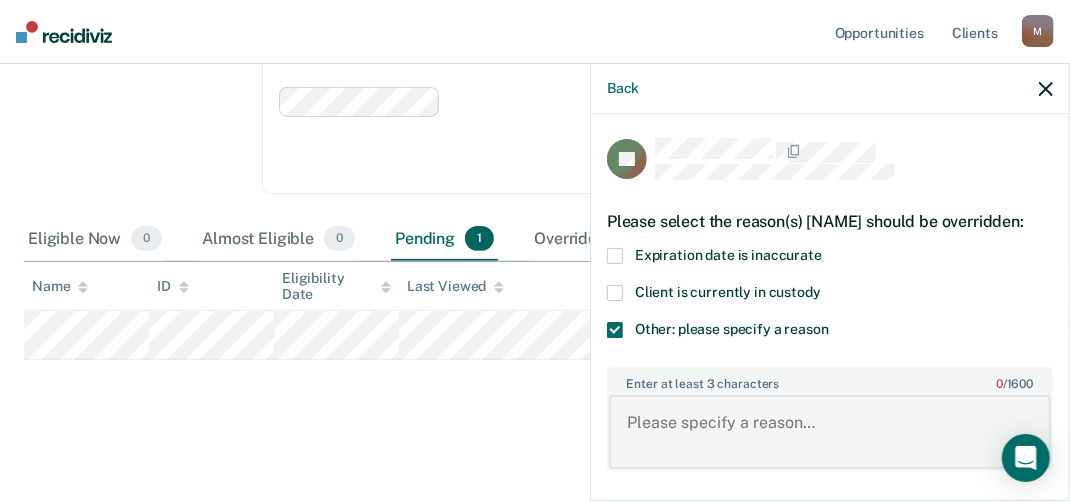 click on "Enter at least 3 characters 0  /  1600" at bounding box center [830, 432] 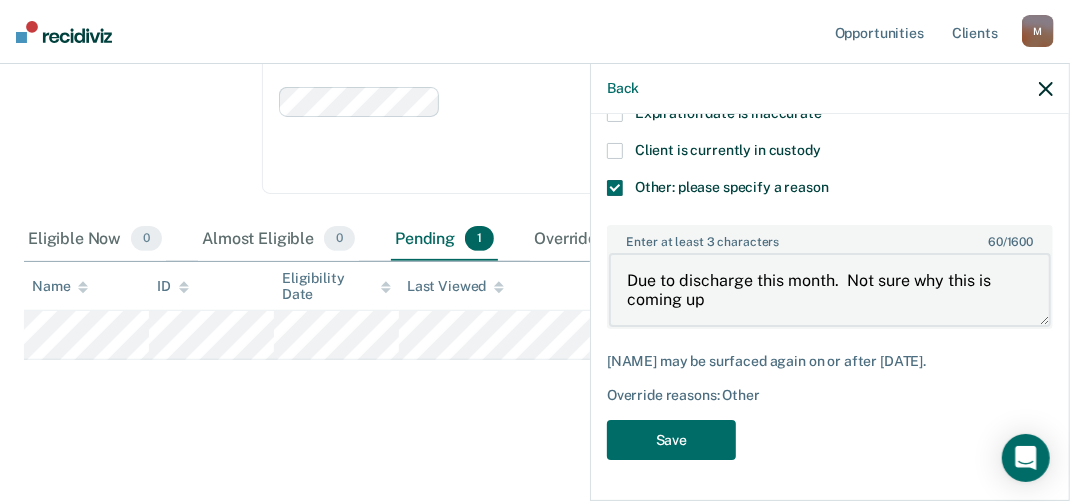 scroll, scrollTop: 173, scrollLeft: 0, axis: vertical 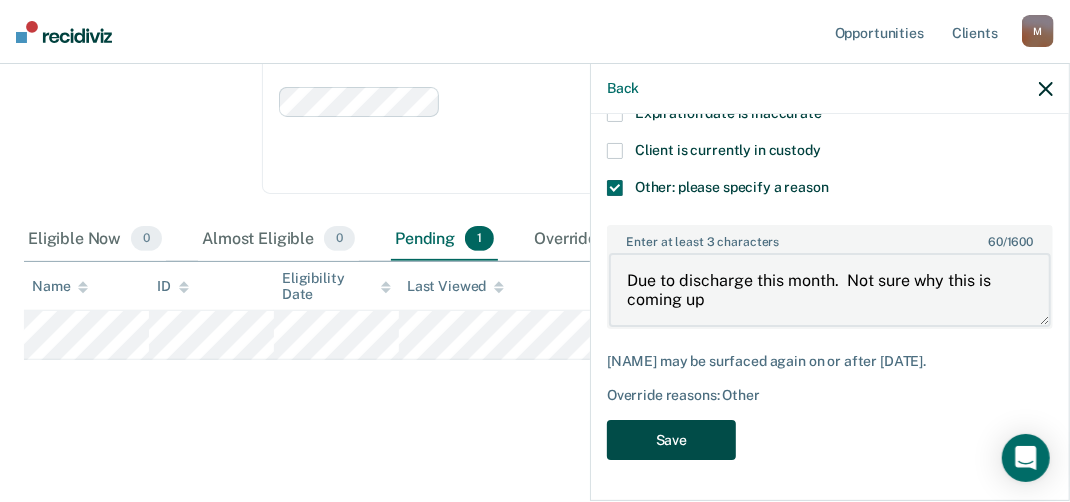 type on "Due to discharge this month.  Not sure why this is coming up" 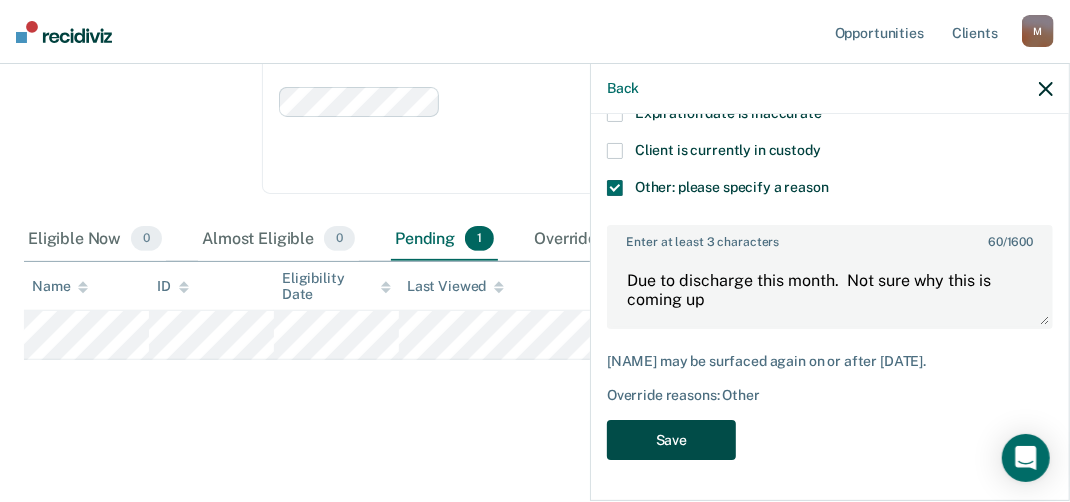 click on "Save" at bounding box center (671, 440) 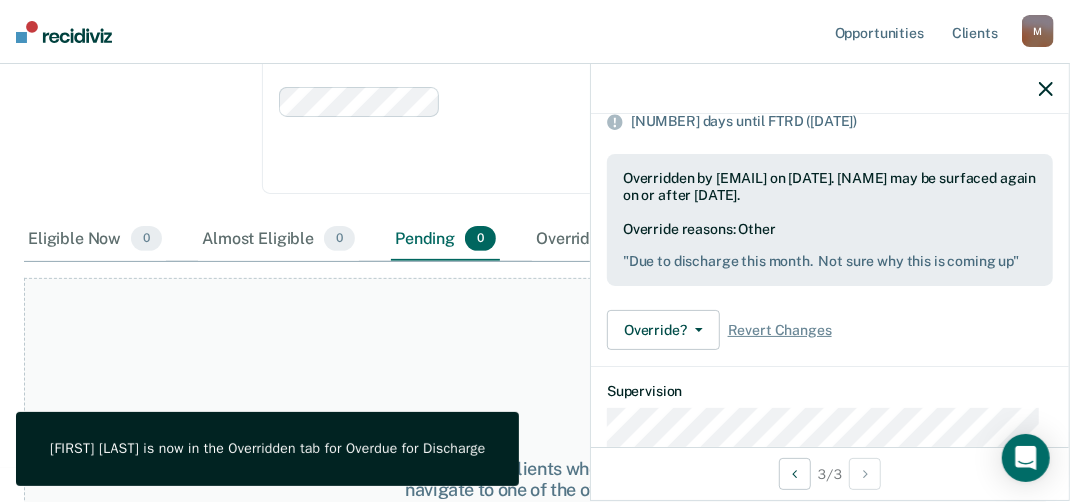 click on "Overridden by [EMAIL] on [DATE]. [NAME] may be surfaced again on or after [DATE].     Override reasons: Other " Due to discharge this month.  Not sure why this is coming up "" at bounding box center [830, 220] 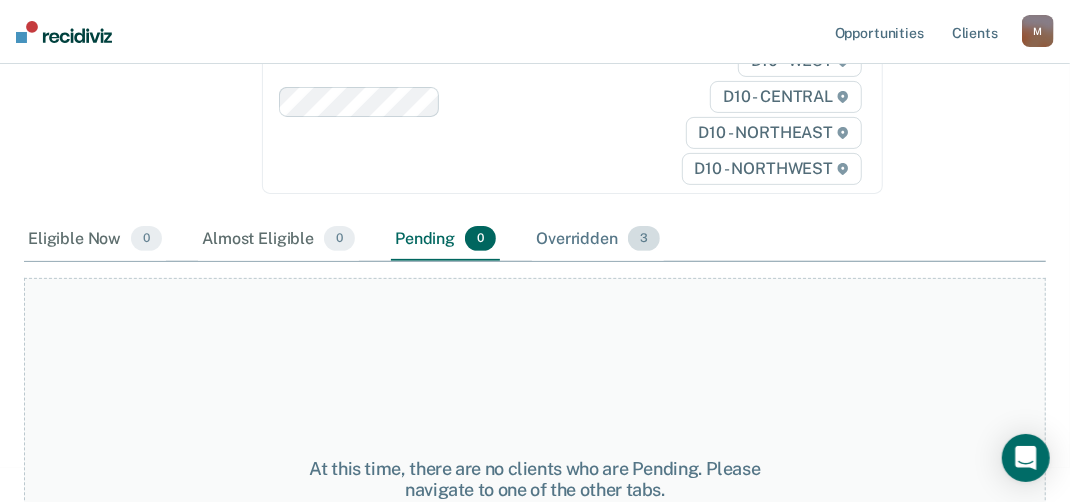 click on "Overridden 3" at bounding box center [598, 240] 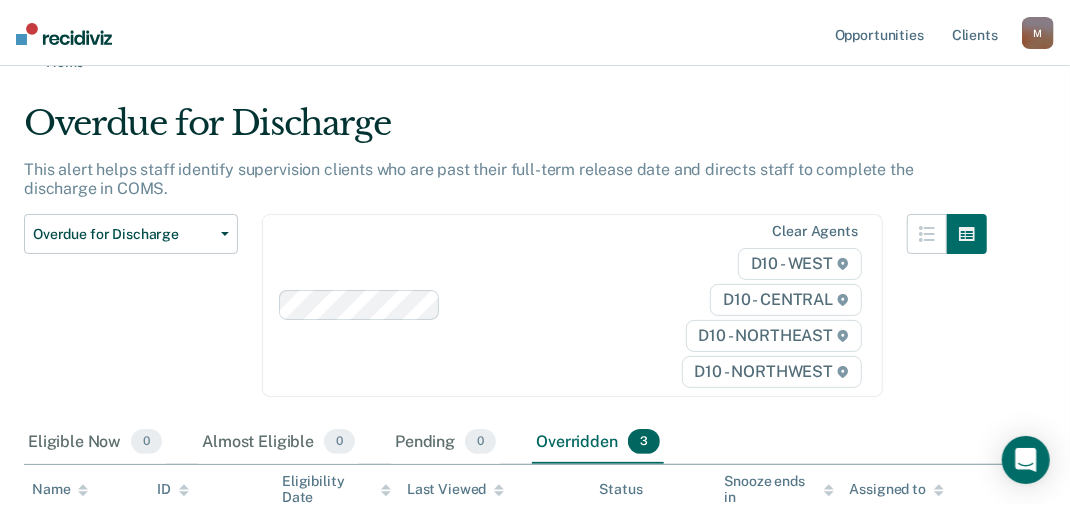 scroll, scrollTop: 0, scrollLeft: 0, axis: both 